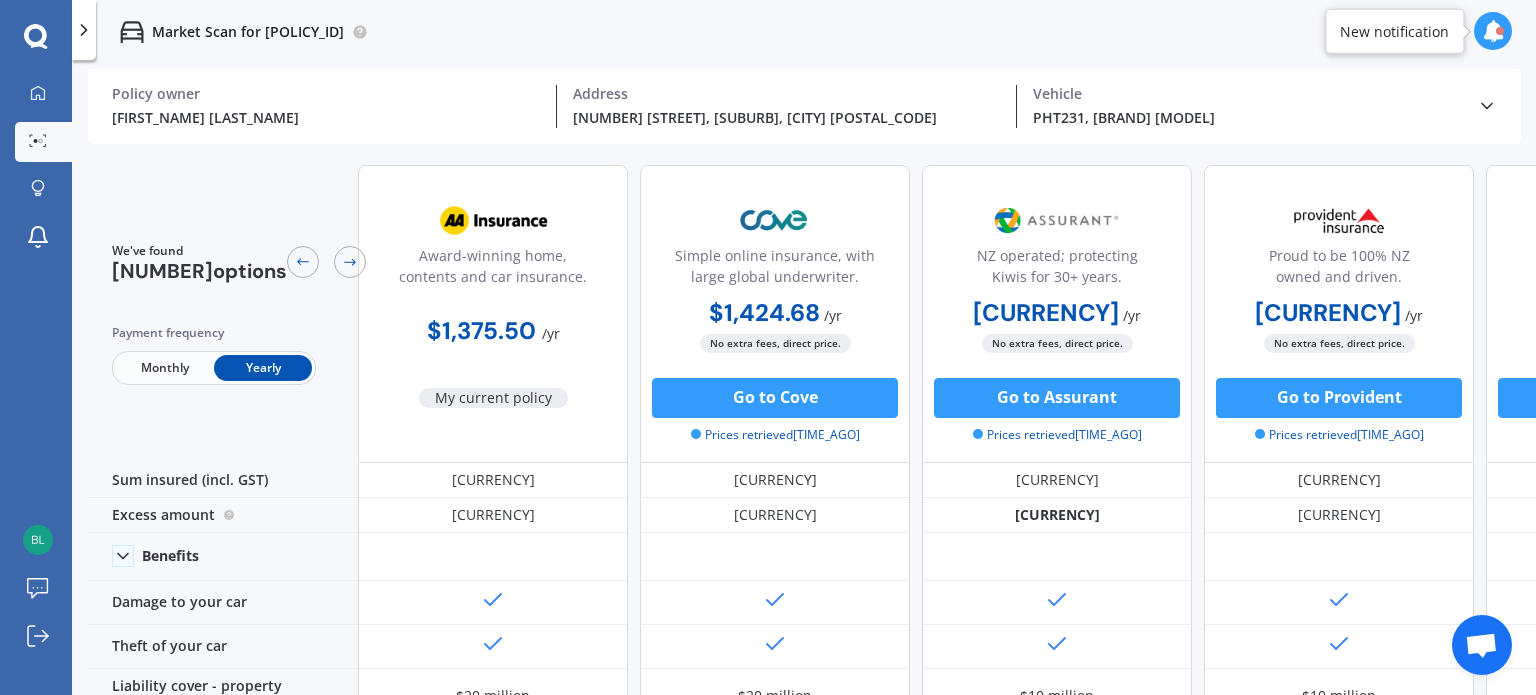 scroll, scrollTop: 0, scrollLeft: 0, axis: both 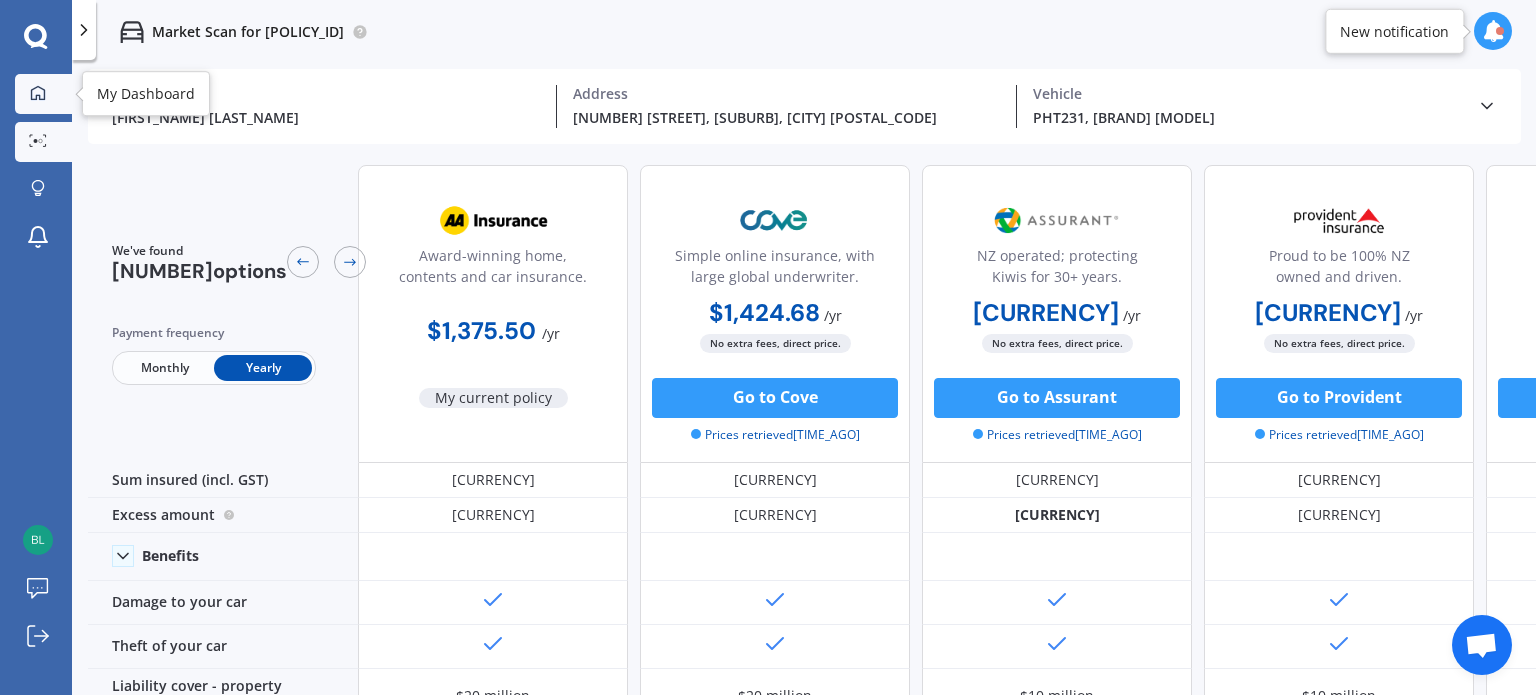 click at bounding box center [38, 94] 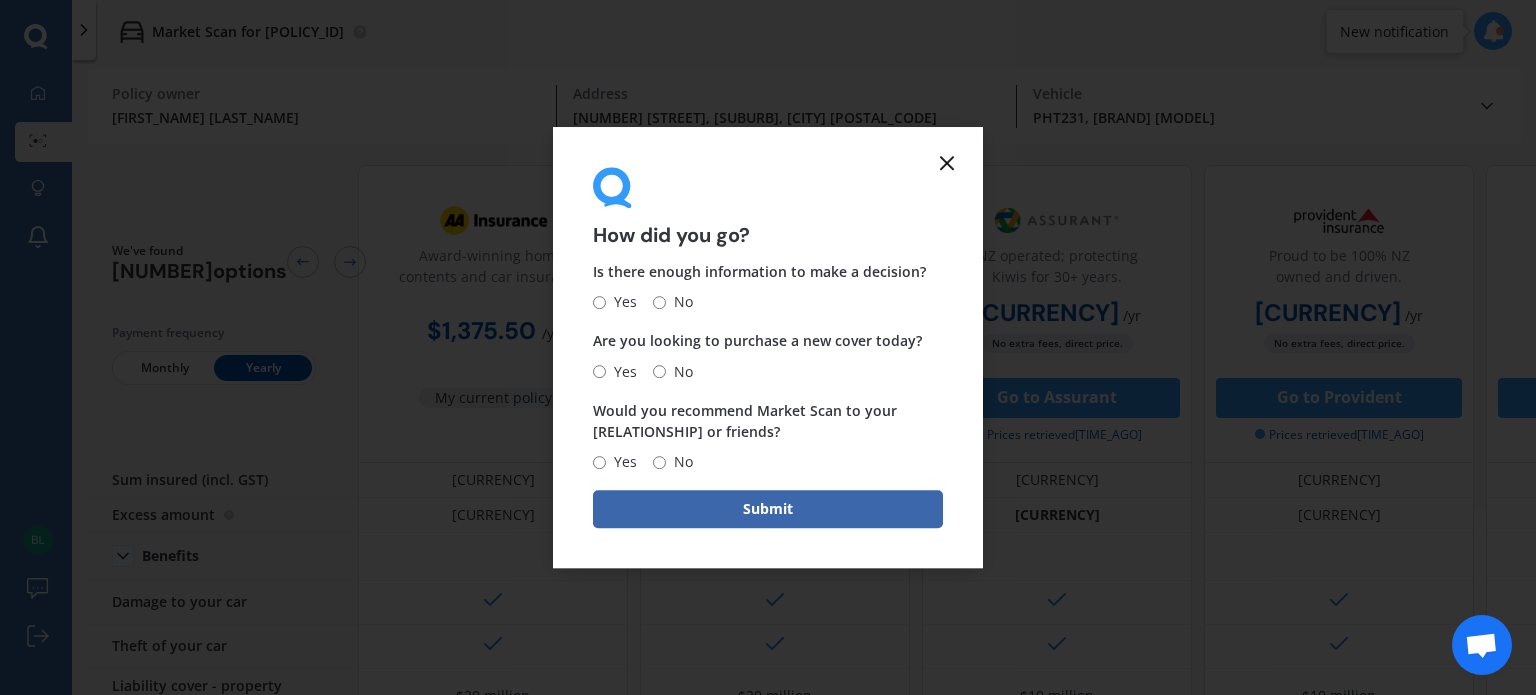 click at bounding box center [947, 163] 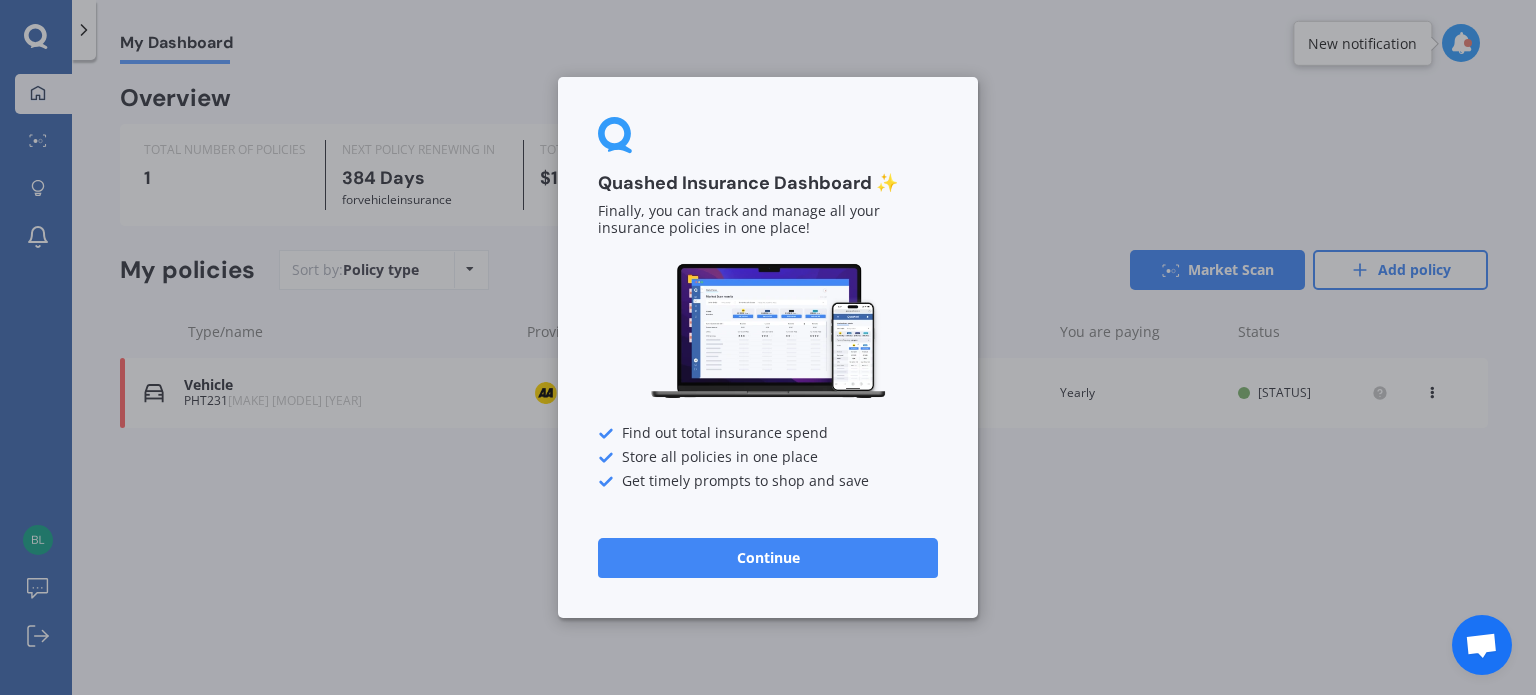 click on "Continue" at bounding box center [768, 558] 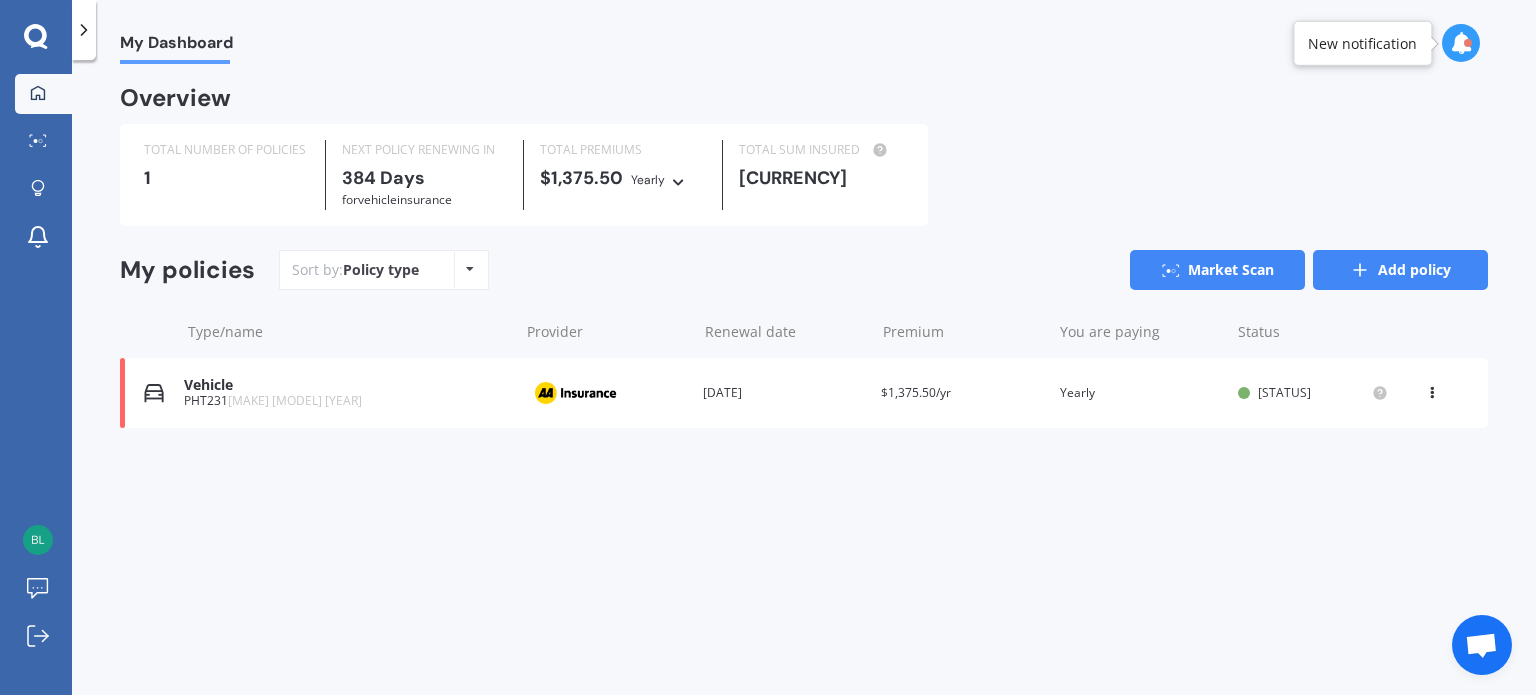 click on "Add policy" at bounding box center (1400, 270) 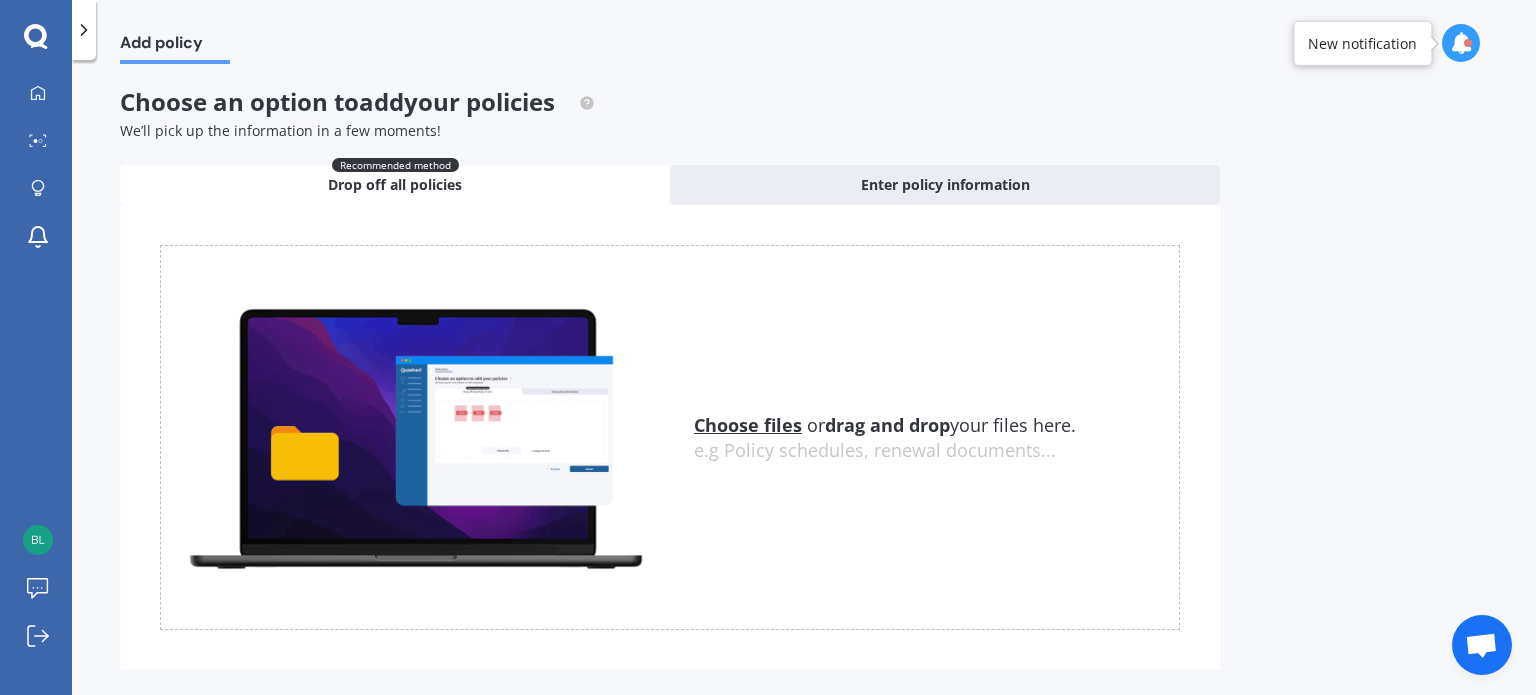 click on "Choose files" at bounding box center [748, 425] 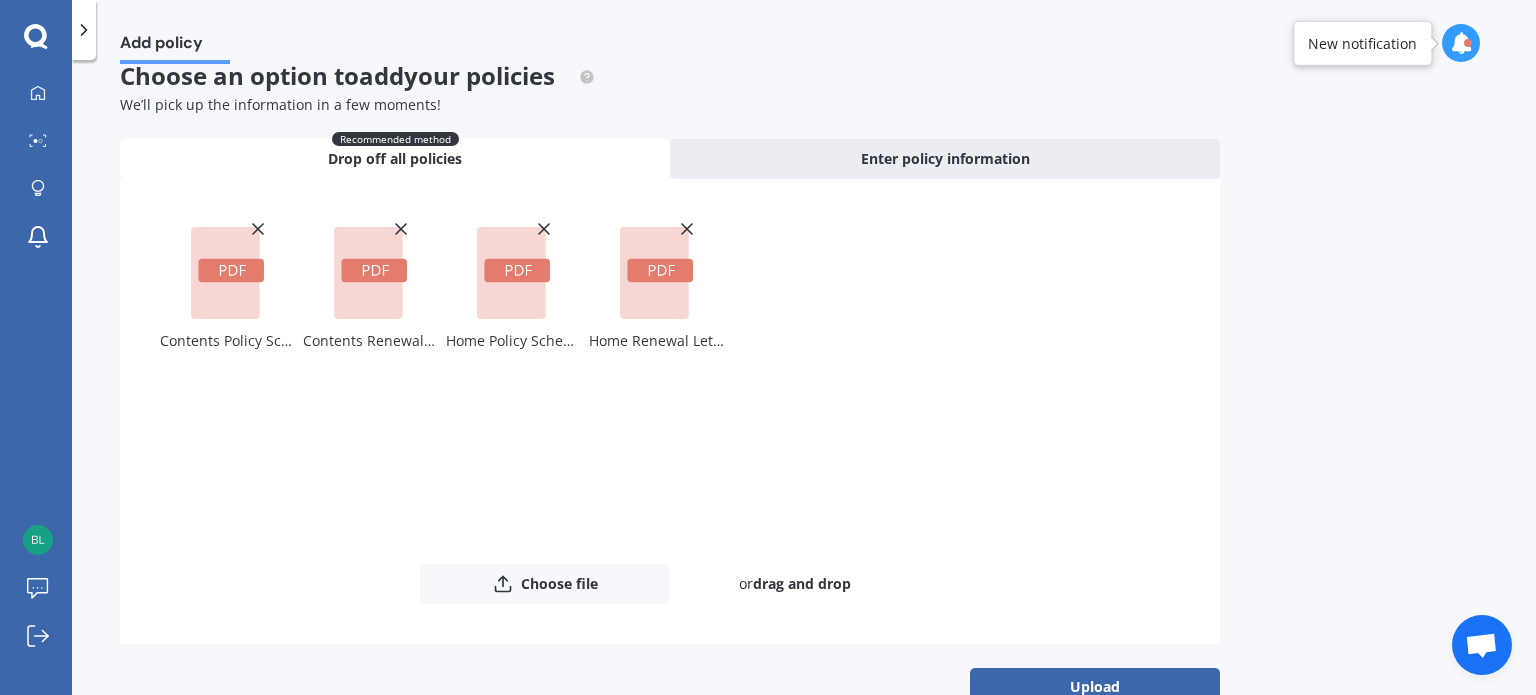 scroll, scrollTop: 72, scrollLeft: 0, axis: vertical 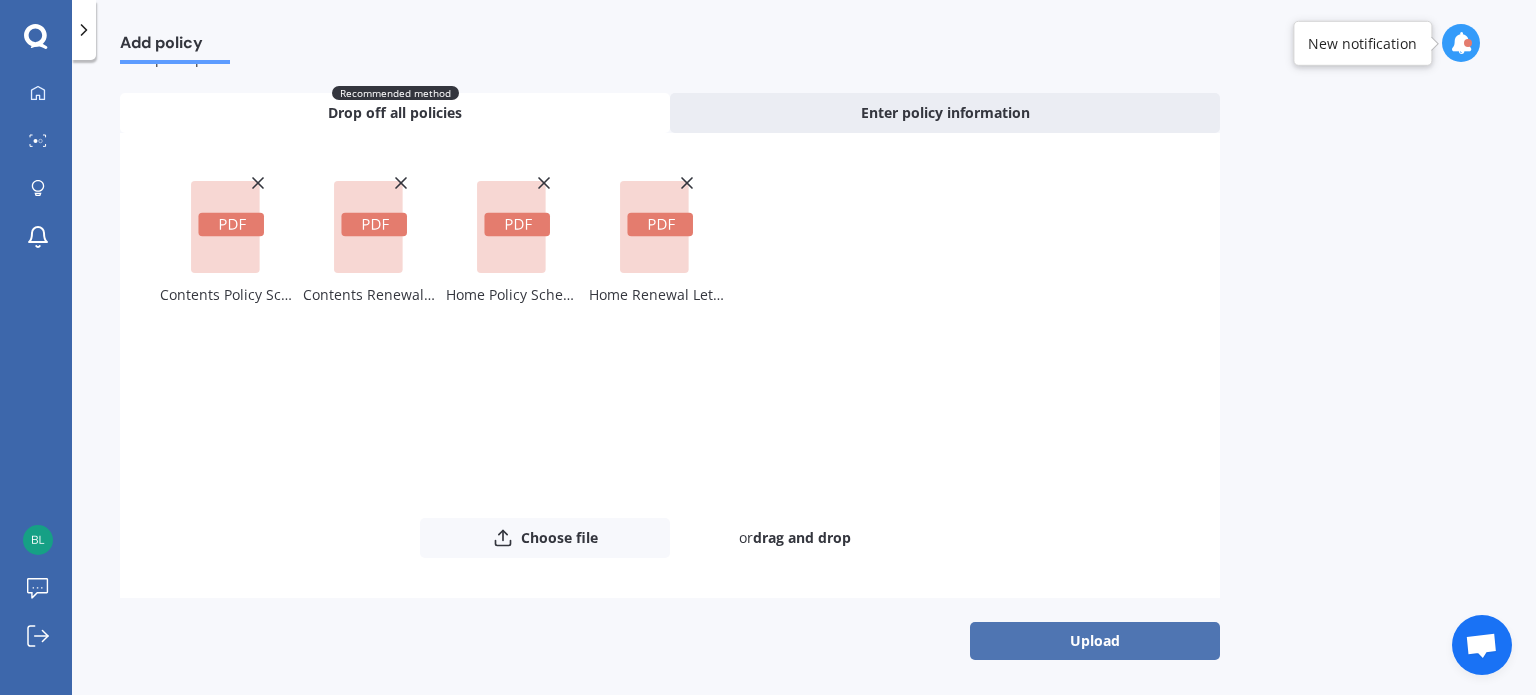 click on "Upload" at bounding box center [1095, 641] 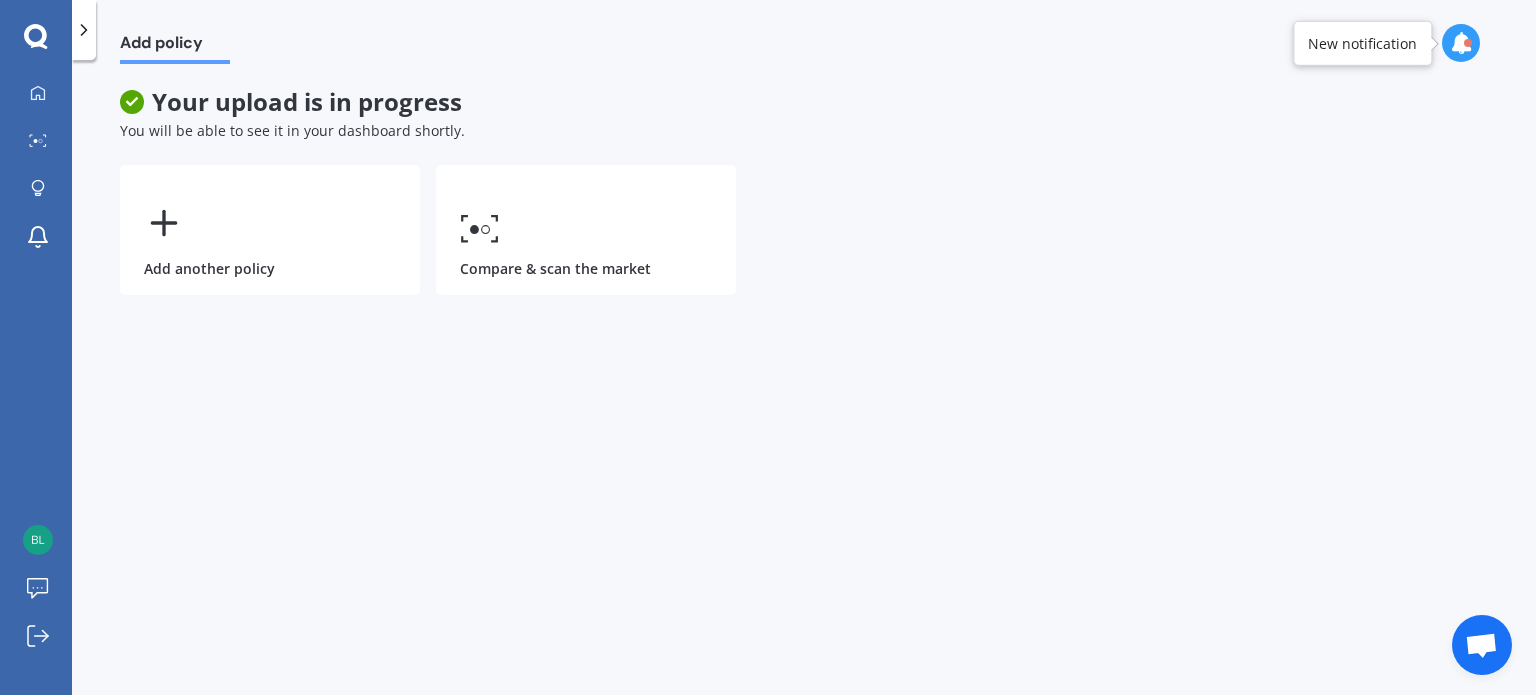 scroll, scrollTop: 0, scrollLeft: 0, axis: both 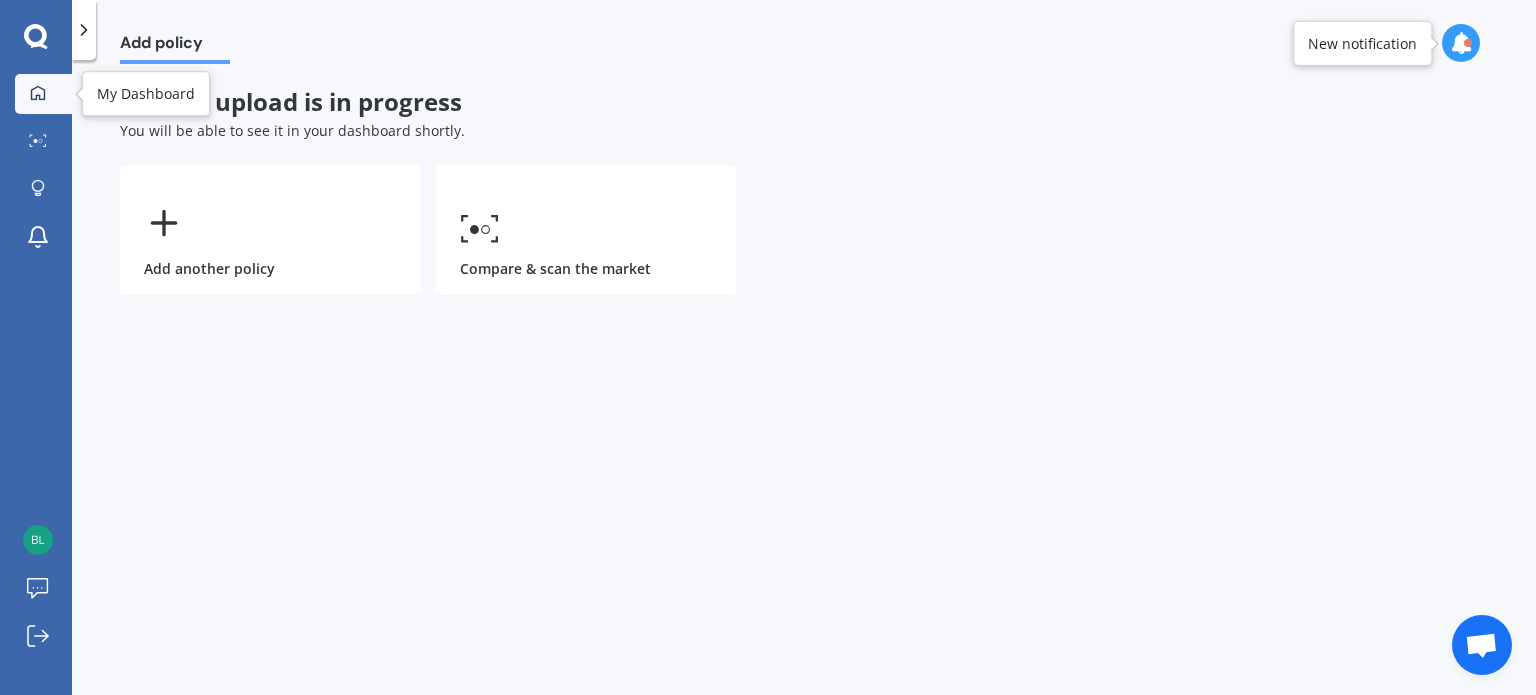 click on "My Dashboard" at bounding box center [43, 94] 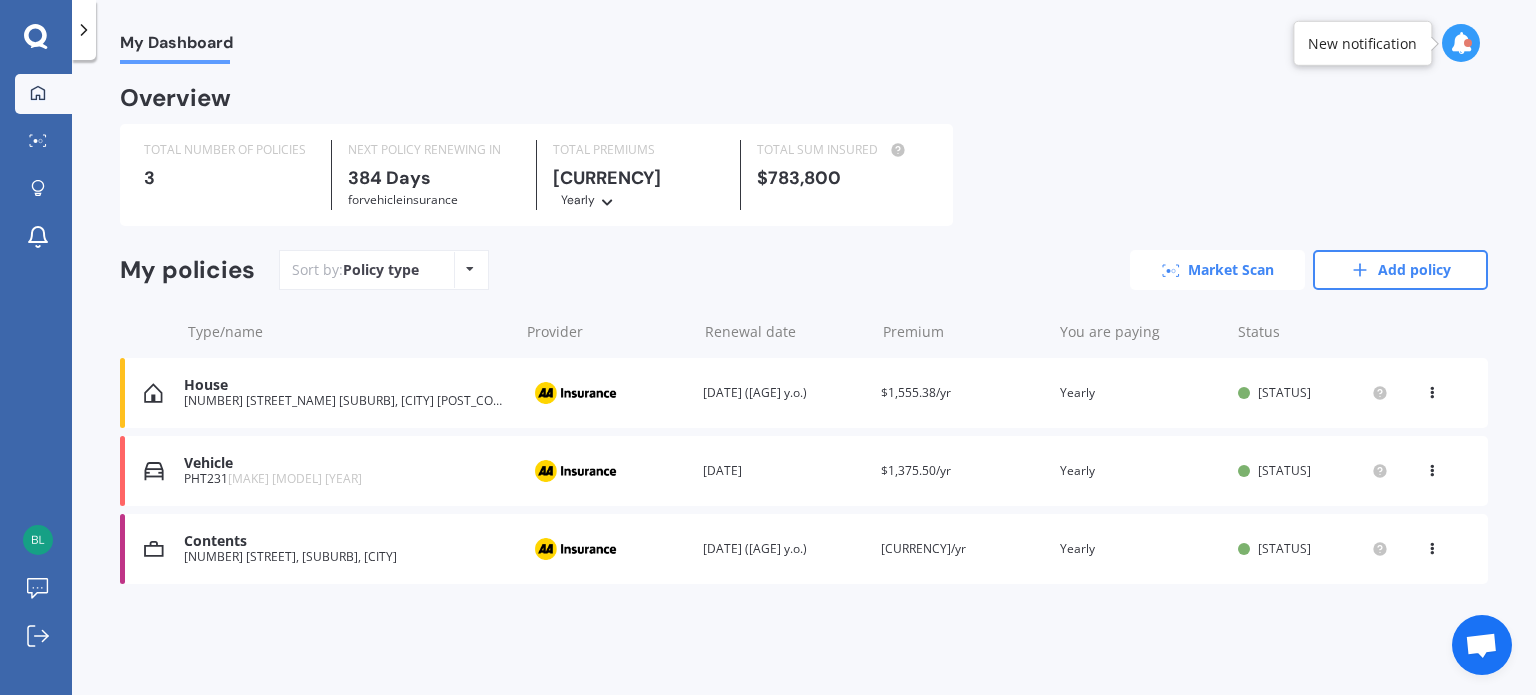 click on "Market Scan" at bounding box center (1217, 270) 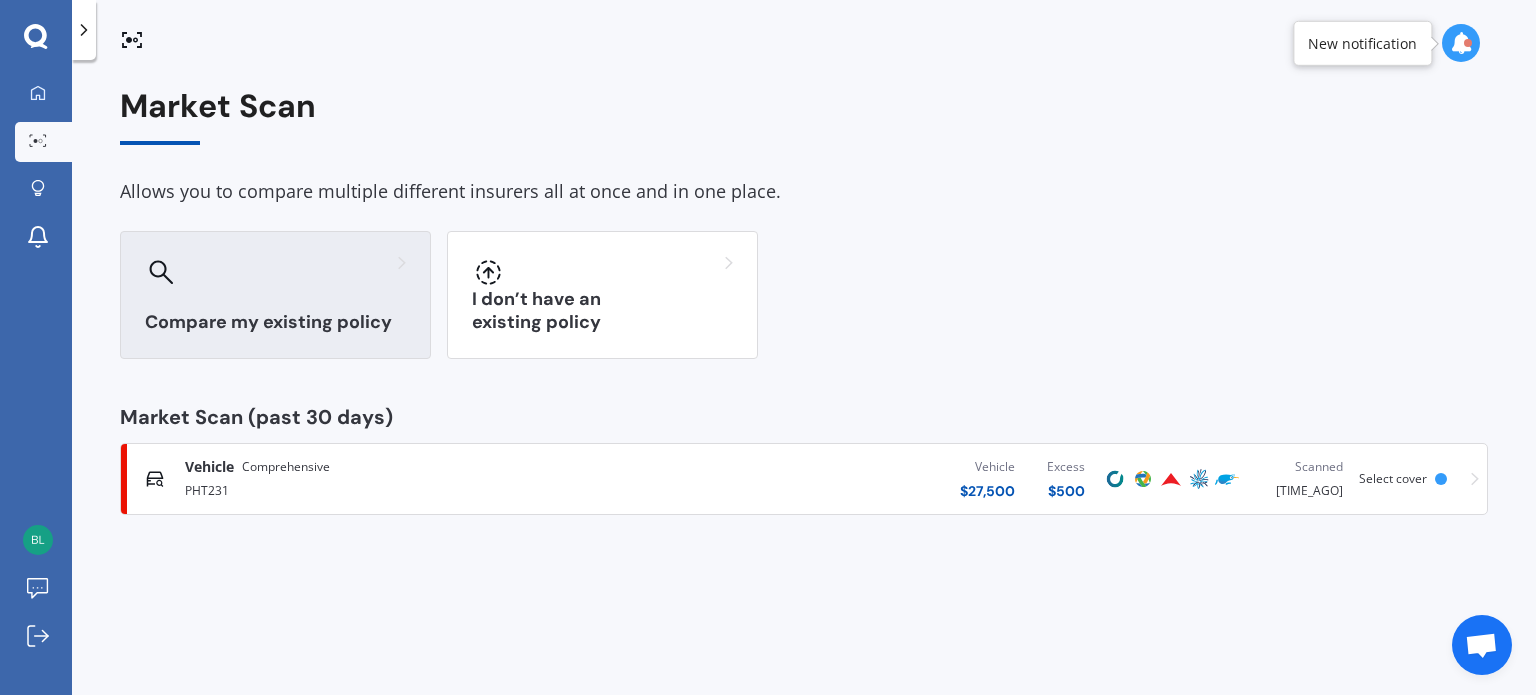 click on "Compare my existing policy" at bounding box center [275, 295] 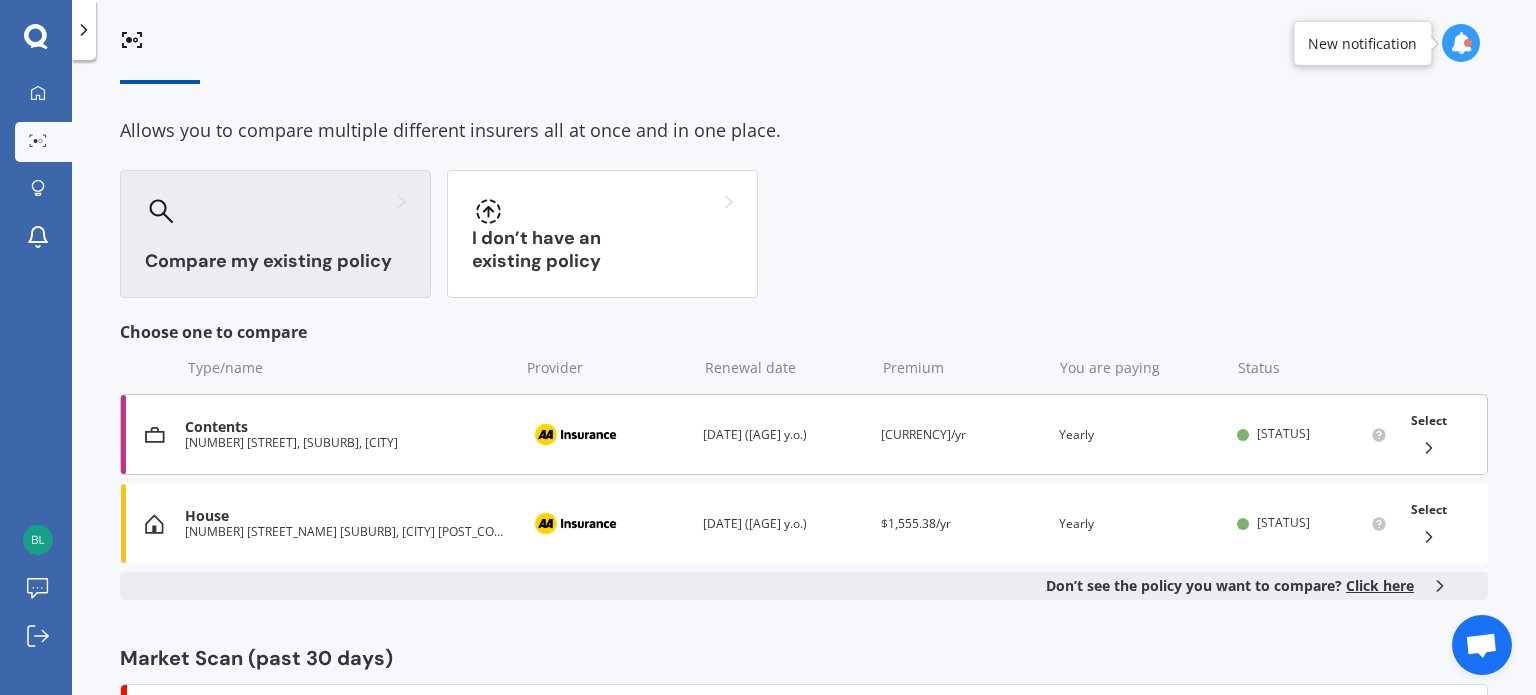 scroll, scrollTop: 84, scrollLeft: 0, axis: vertical 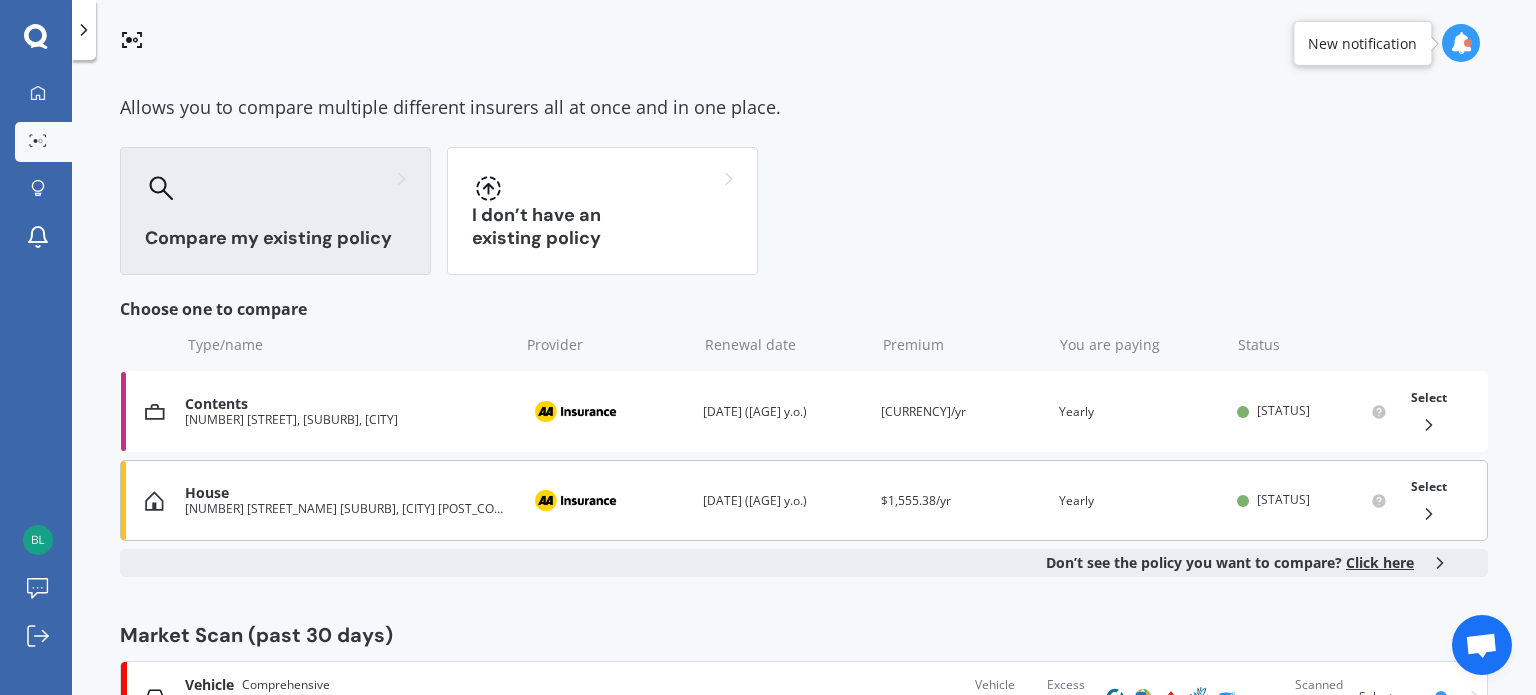 click on "House" at bounding box center [347, 493] 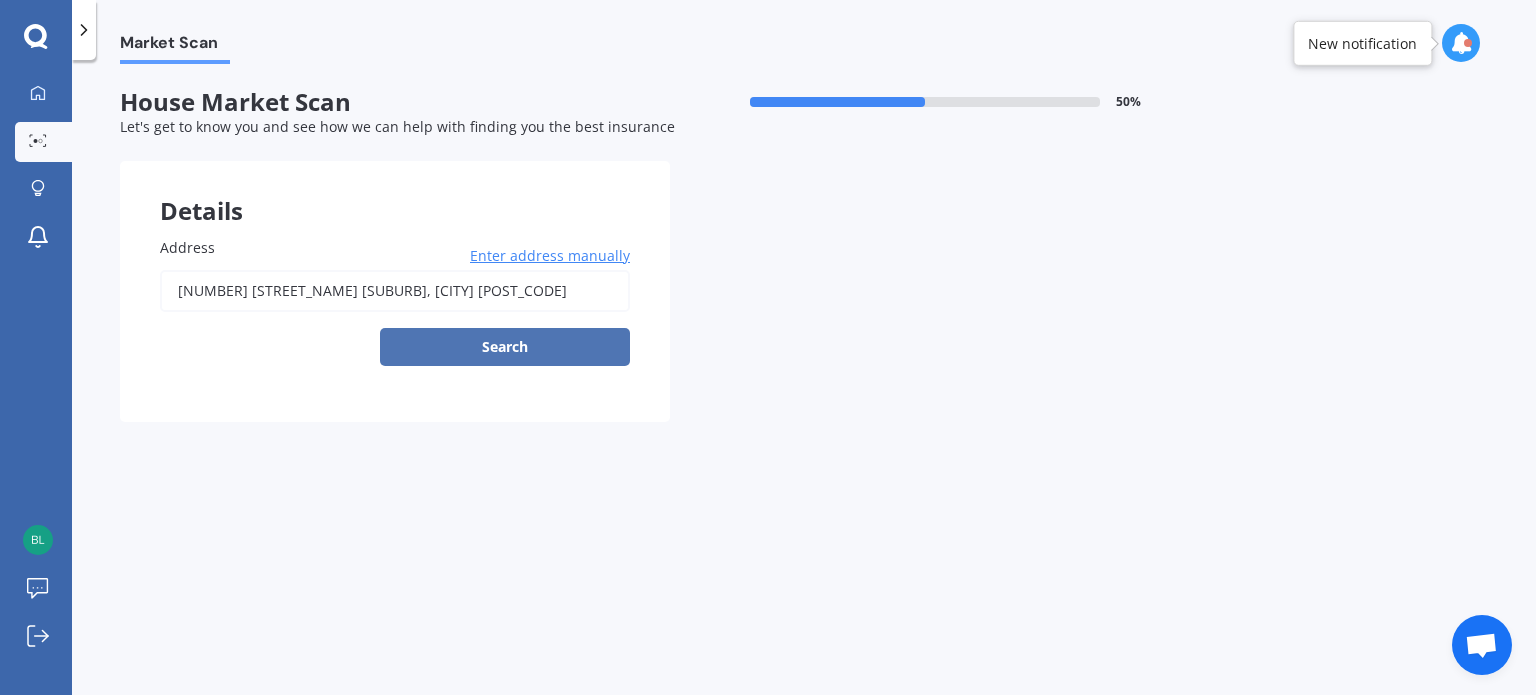click on "Search" at bounding box center (505, 347) 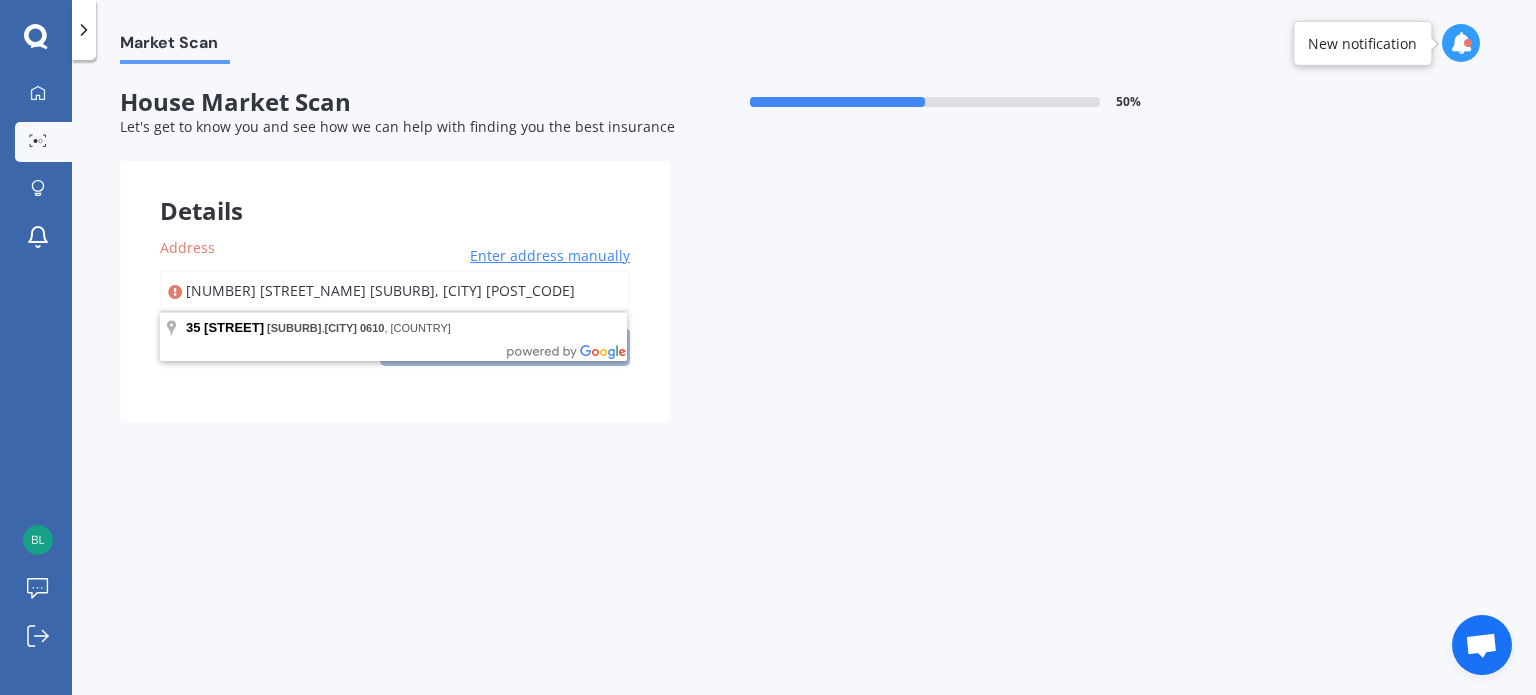 click on "[NUMBER] [STREET_NAME] [SUBURB], [CITY] [POST_CODE]" at bounding box center [395, 291] 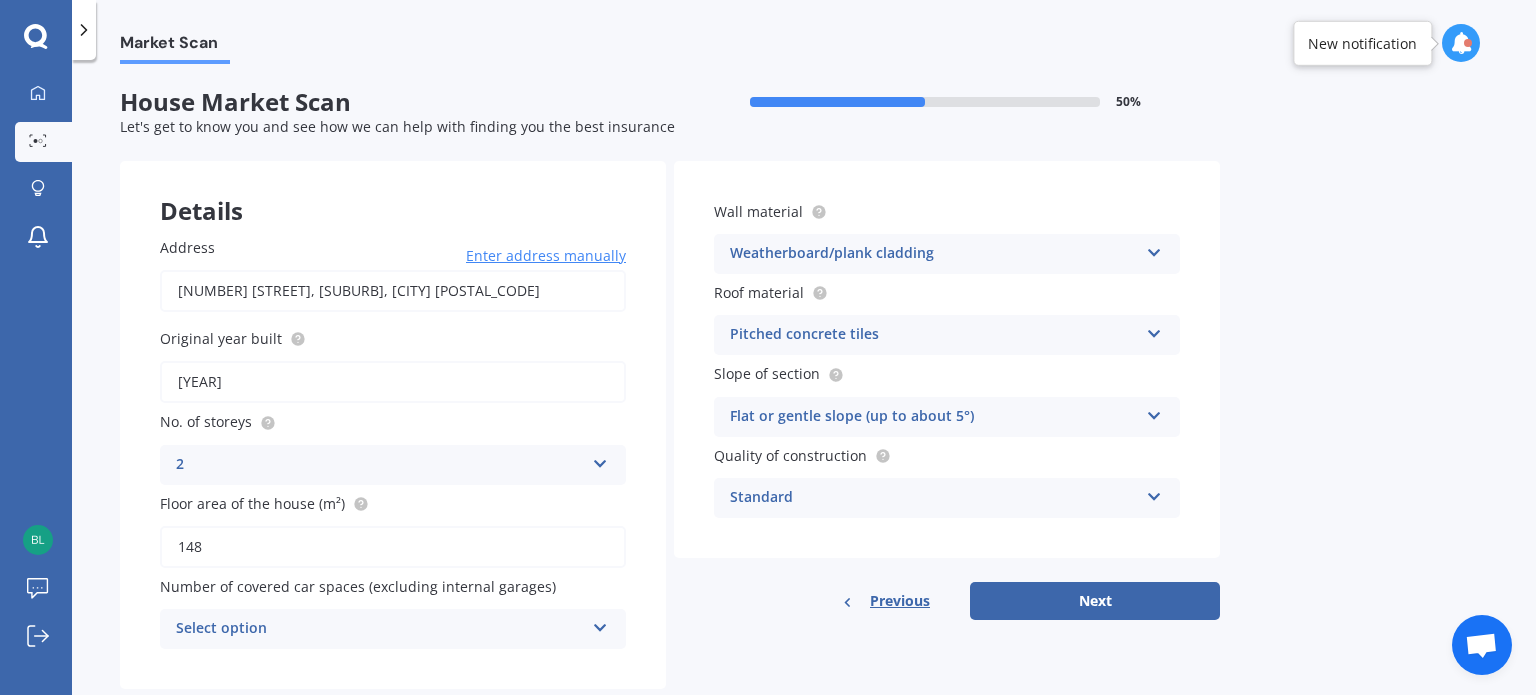 scroll, scrollTop: 44, scrollLeft: 0, axis: vertical 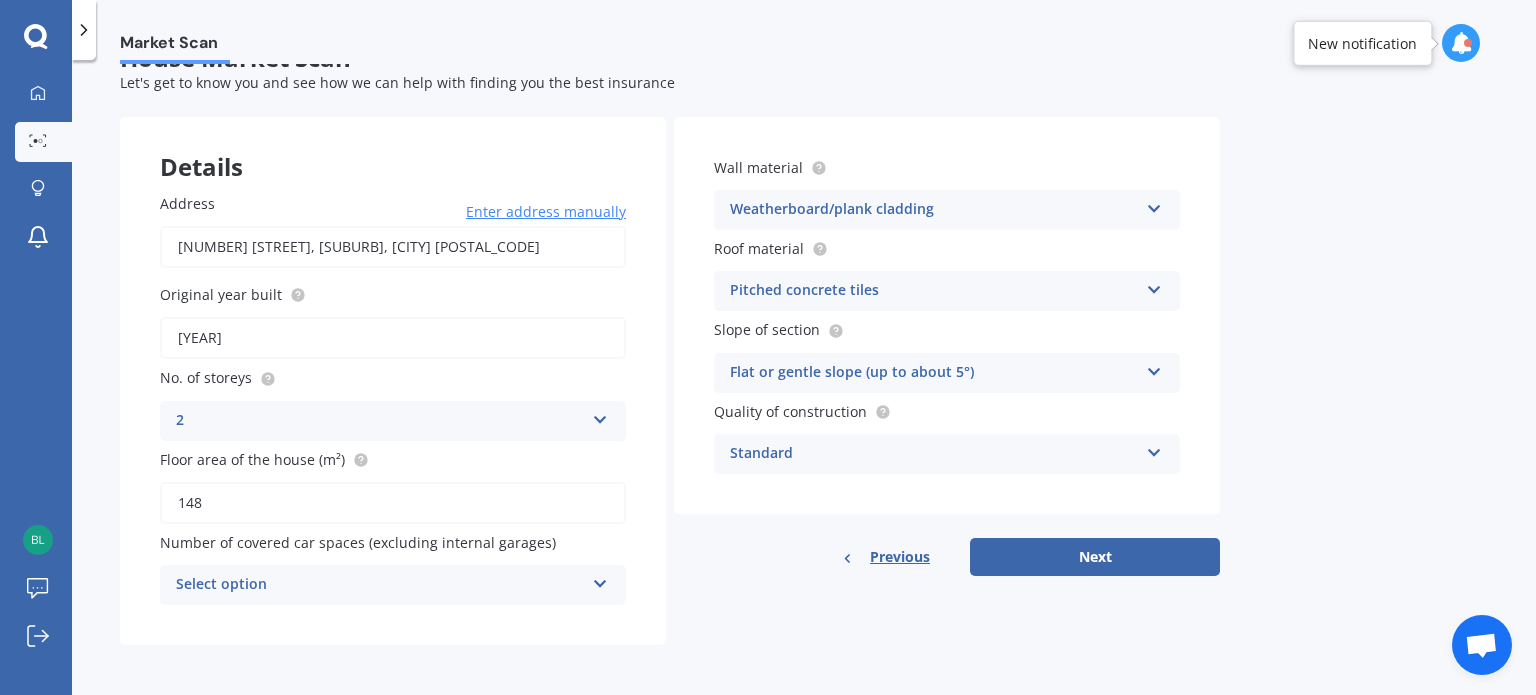 click on "Select option" at bounding box center (380, 585) 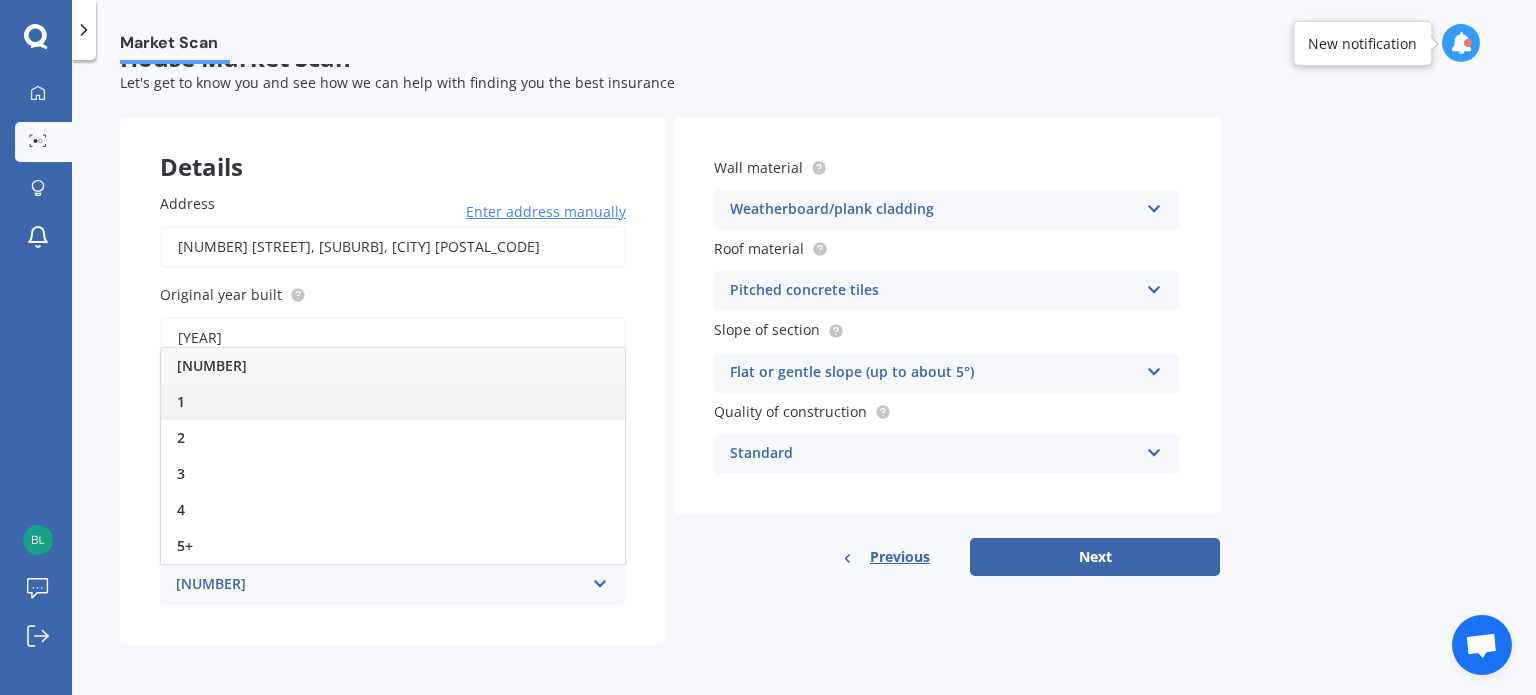 click on "1" at bounding box center (393, 402) 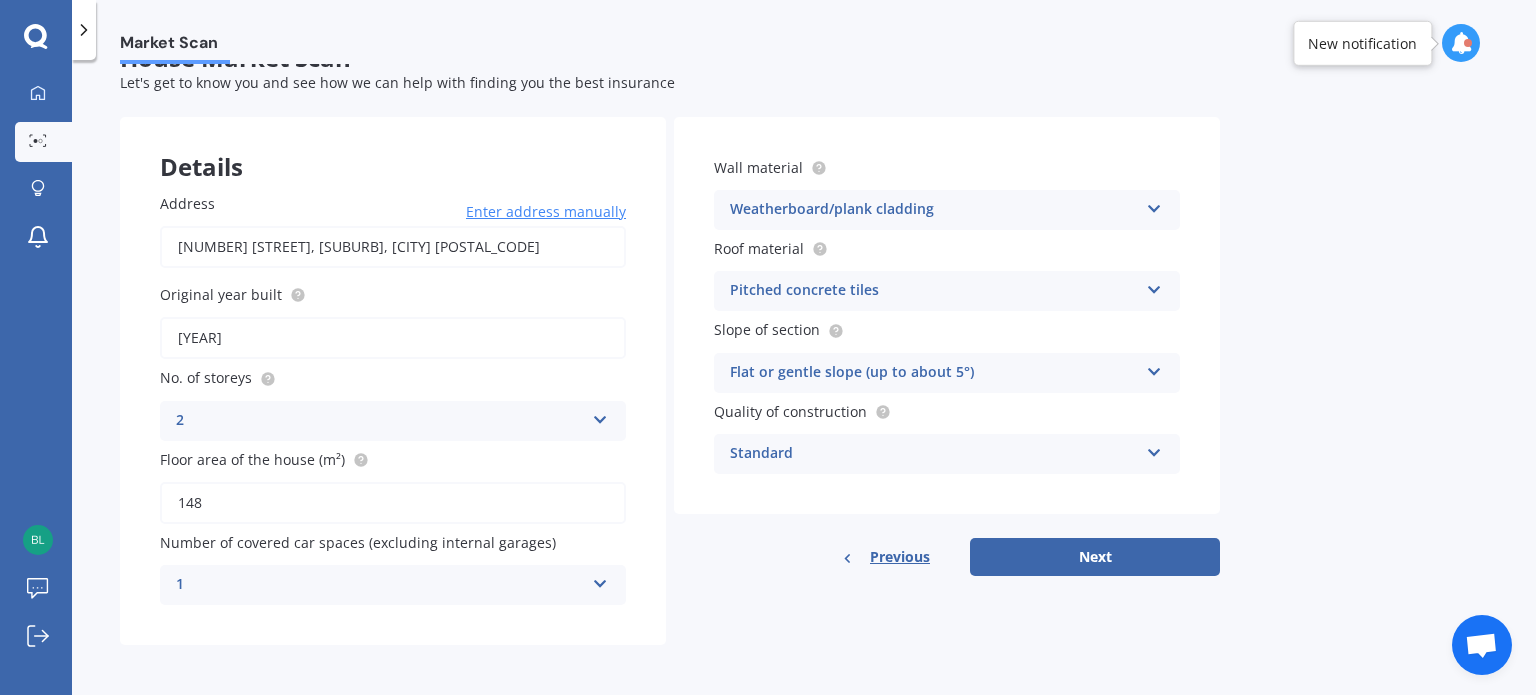 click at bounding box center (600, 416) 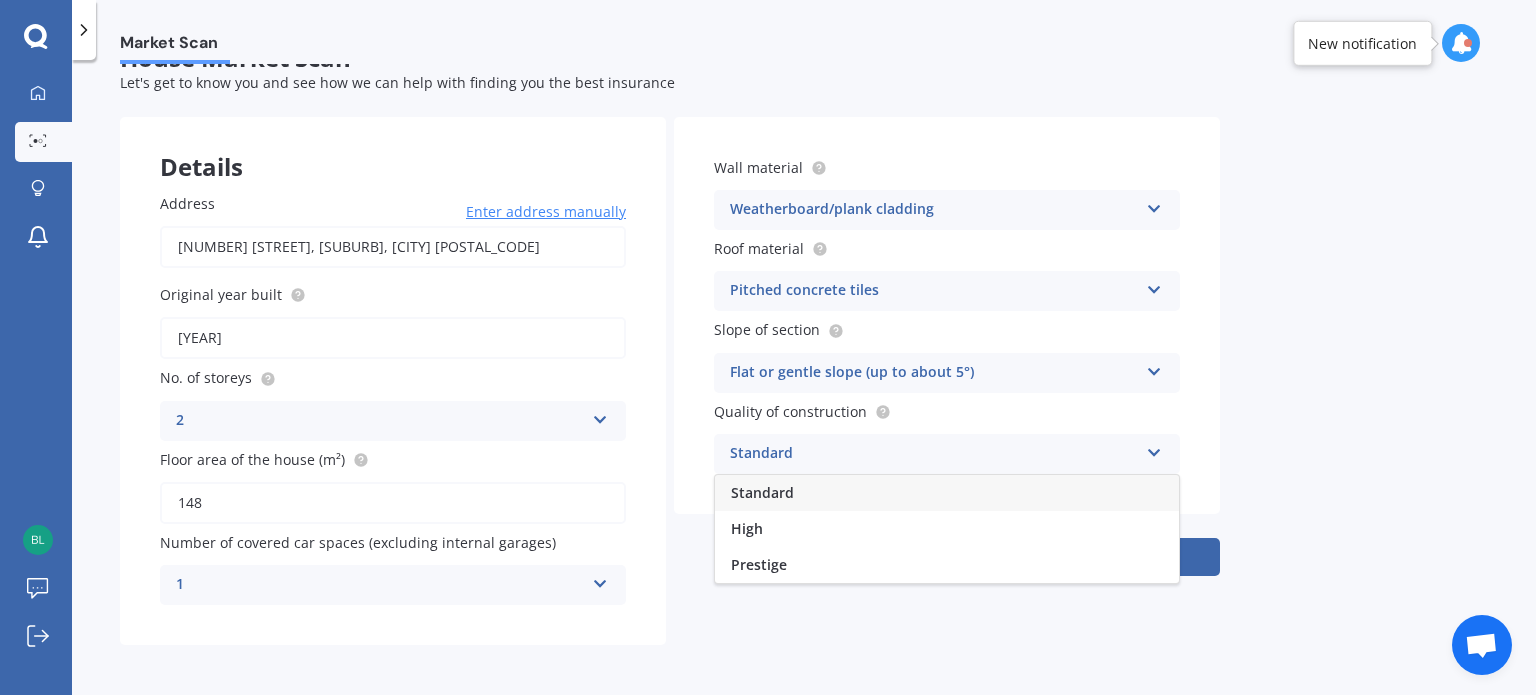 click on "Market Scan House Market Scan 50 % Let's get to know you and see how we can help with finding you the best insurance Details Address [NUMBER] [STREET], [CITY] [POSTAL_CODE] Enter address manually Search Original year built [YEAR] No. of storeys [NUMBER] [NUMBER] [NUMBER] [NUMBER] [NUMBER]+ Floor area of the house (m²) [NUMBER] Number of covered car spaces (excluding internal garages) [NUMBER] [NUMBER] [NUMBER] [NUMBER] [NUMBER] [NUMBER]+ Wall material Weatherboard/plank cladding Artificial weatherboard/plank cladding Blockwork Brick veneer Double brick Mud brick Other Rockcote/EPS Sheet cladding Solid brickwork Stonework solid Stonework veneer Stucco Weatherboard/plank cladding Roof material Pitched concrete tiles Flat fibre cement Flat membrane Flat metal covering Pitched concrete tiles Pitched fibre cement covering Pitched metal covering Pitched slate Pitched terracotta tiles Pitched timber shingles Other Slope of section Flat or gentle slope (up to about 5°) Flat or gentle slope (up to about 5°) Moderate slope (about 15°) Severe slope (35° or more) Standard Standard" at bounding box center (804, 381) 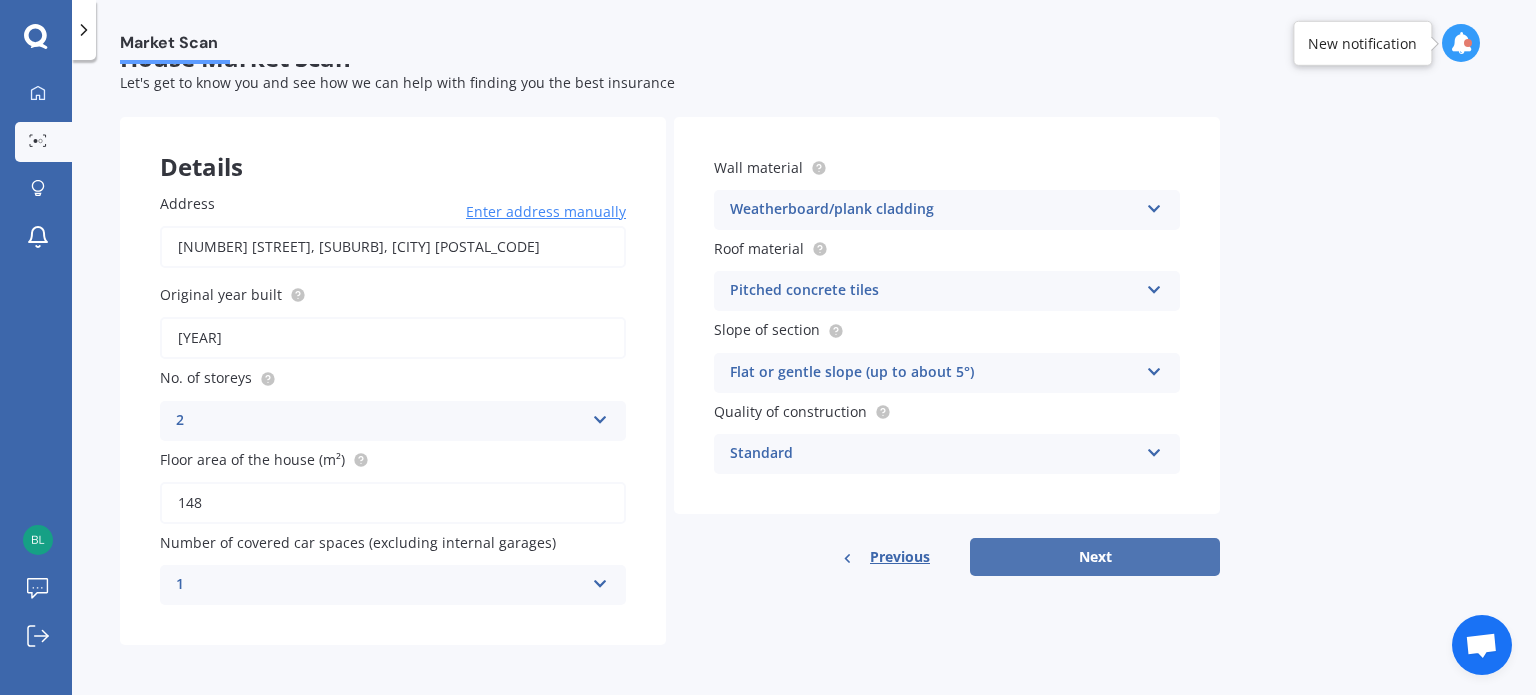 click on "Next" at bounding box center [1095, 557] 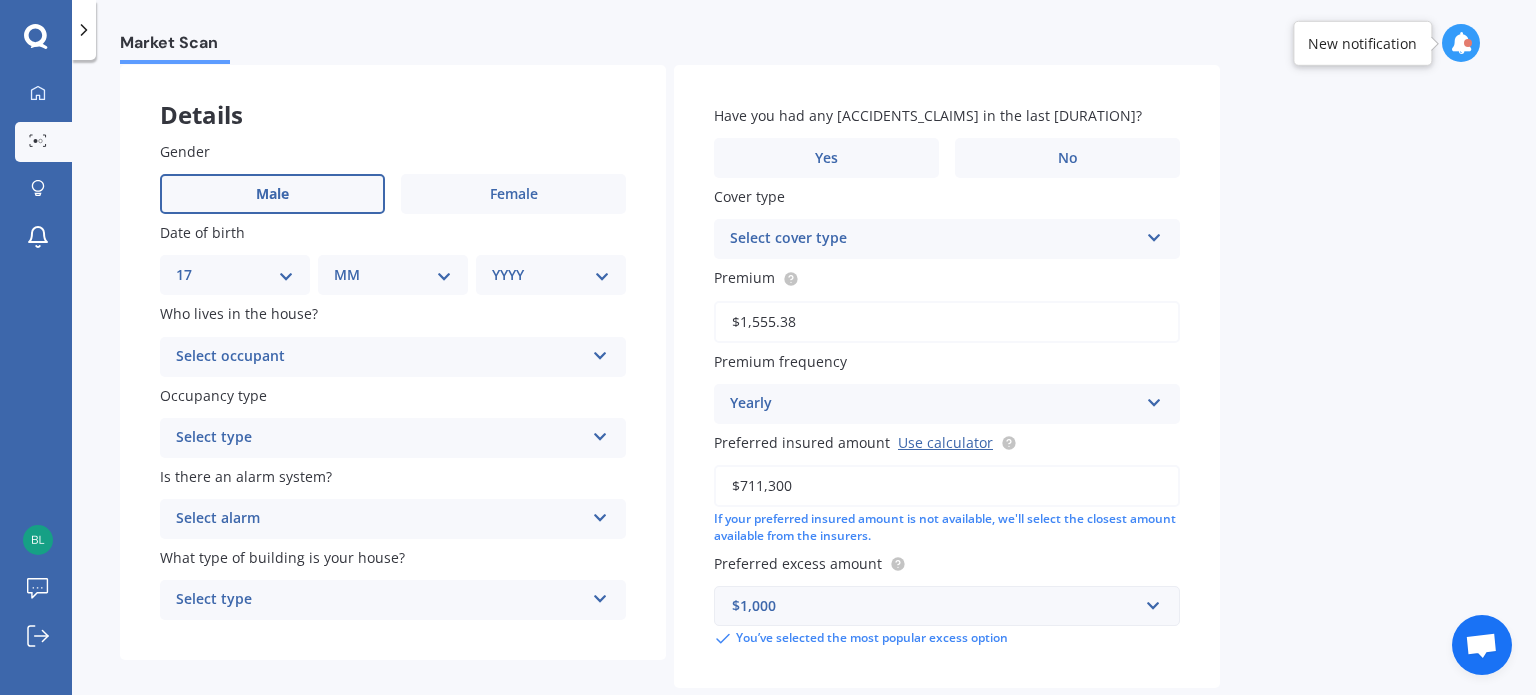 scroll, scrollTop: 98, scrollLeft: 0, axis: vertical 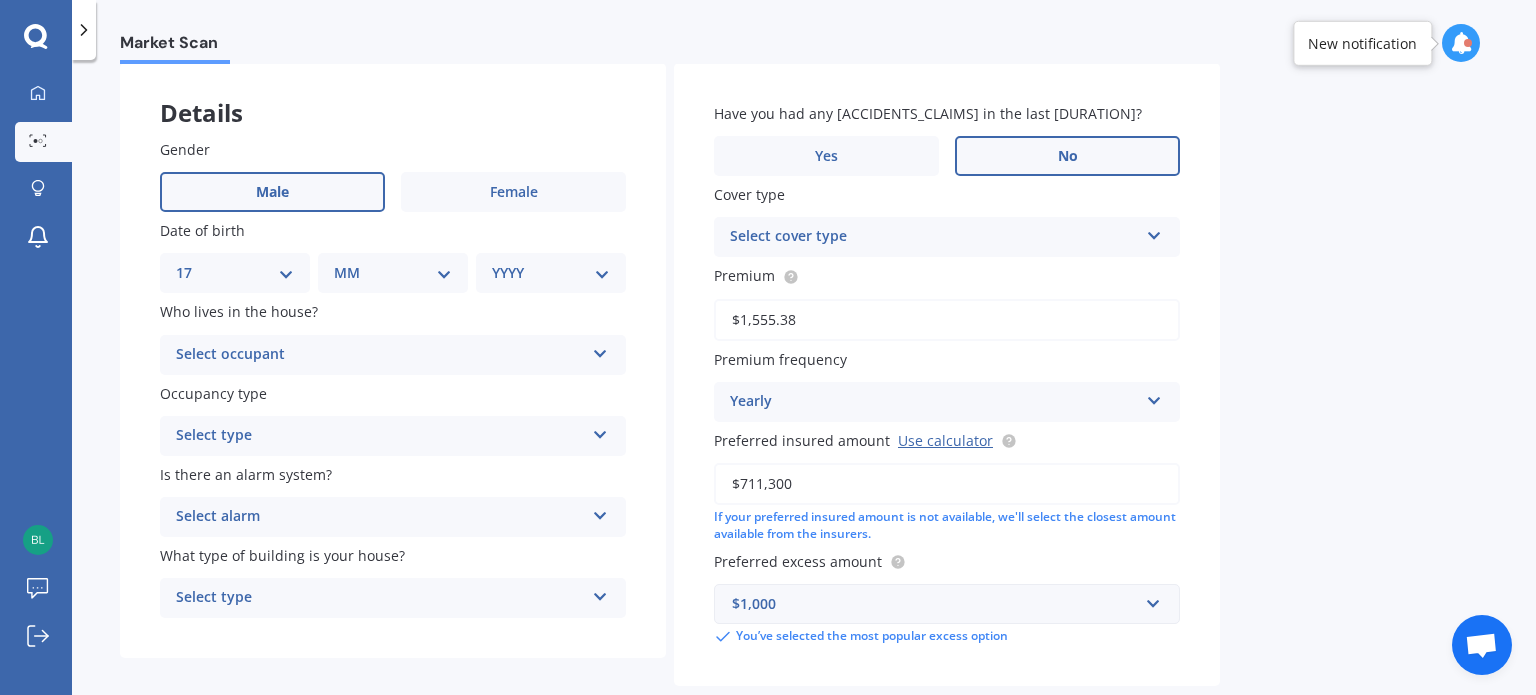 click on "No" at bounding box center (272, 192) 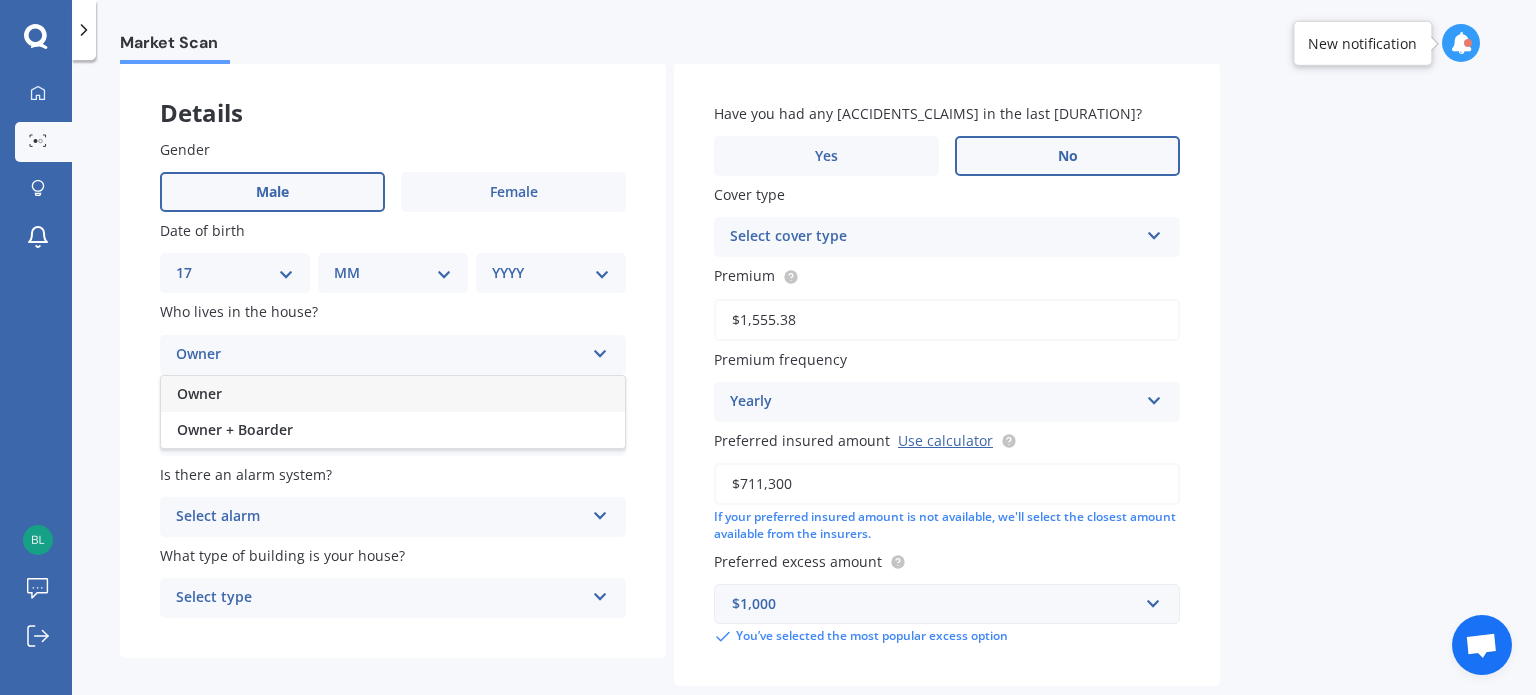 click on "Owner" at bounding box center [393, 394] 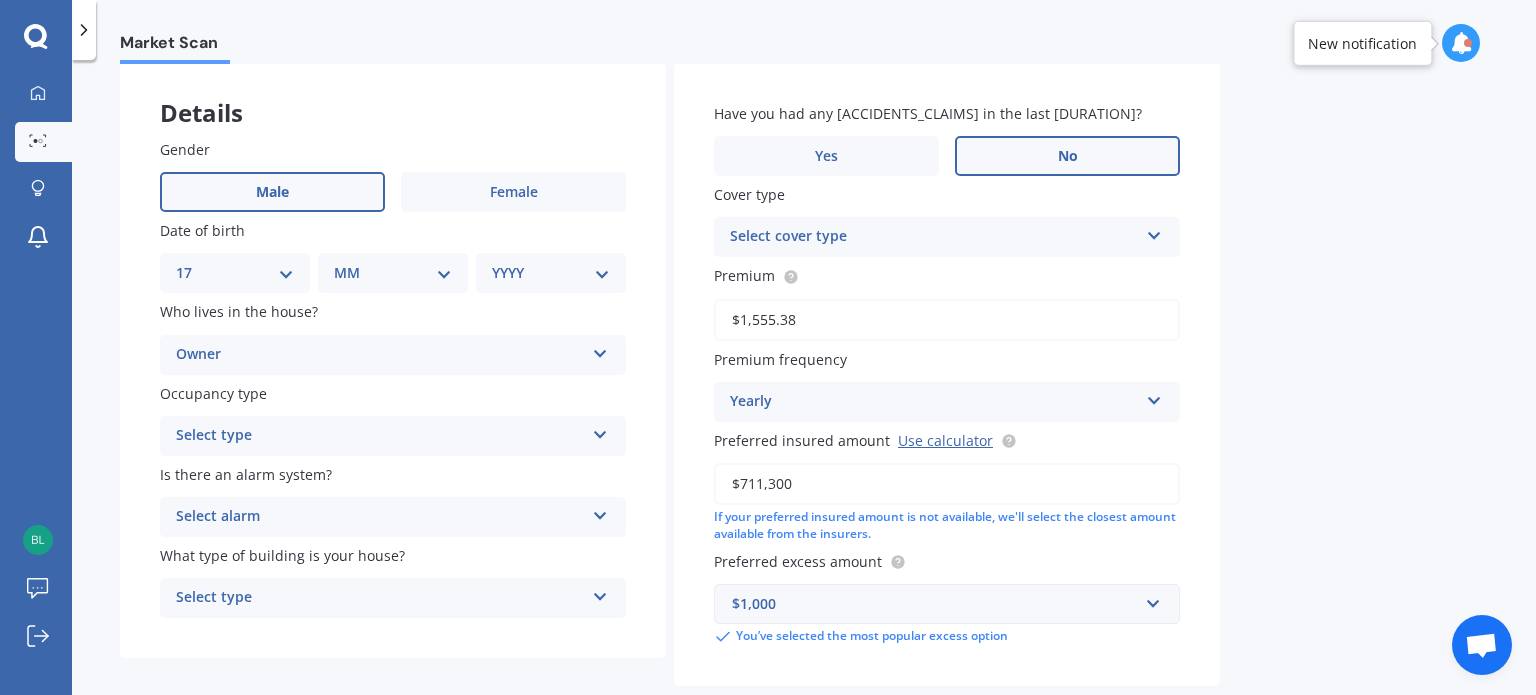 click on "Select type" at bounding box center [380, 436] 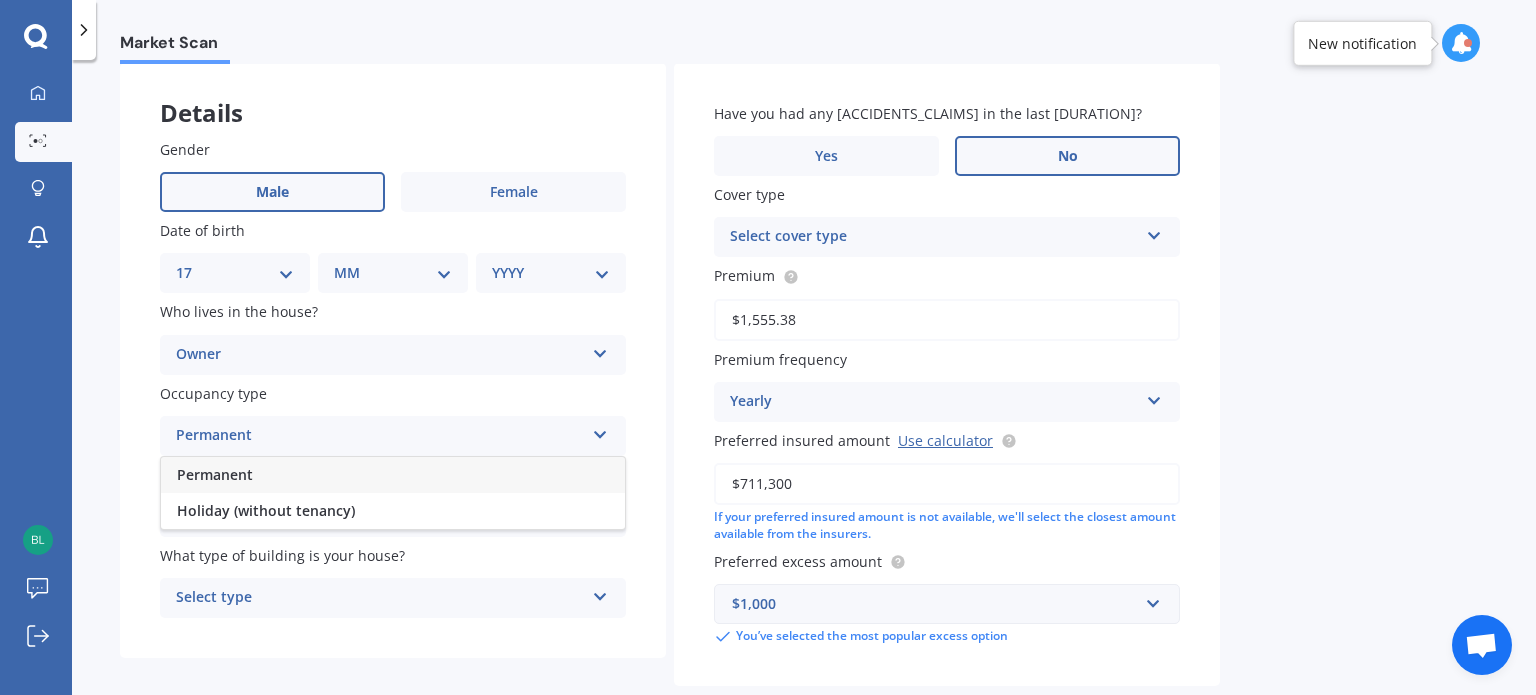 click on "Permanent" at bounding box center (393, 475) 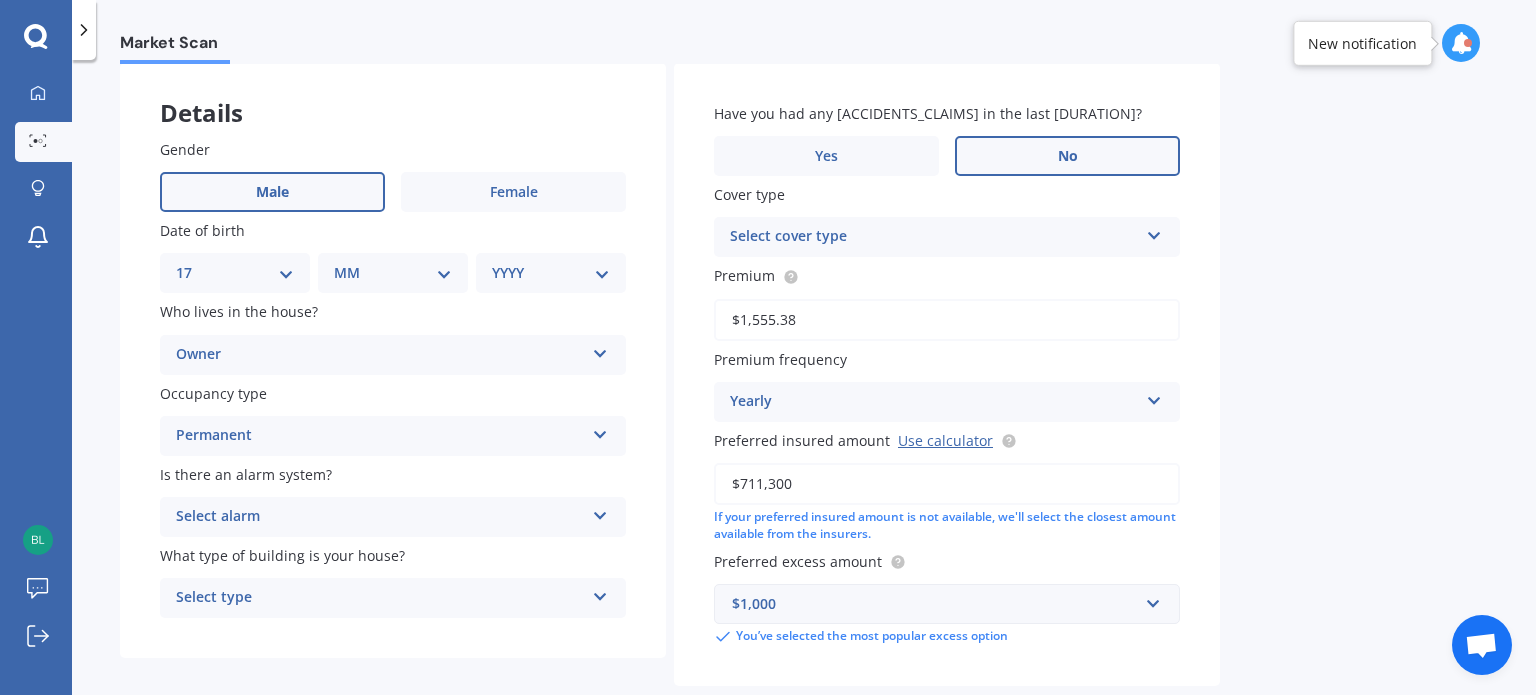 click on "Select alarm [MONITORED_STATUS]" at bounding box center [393, 355] 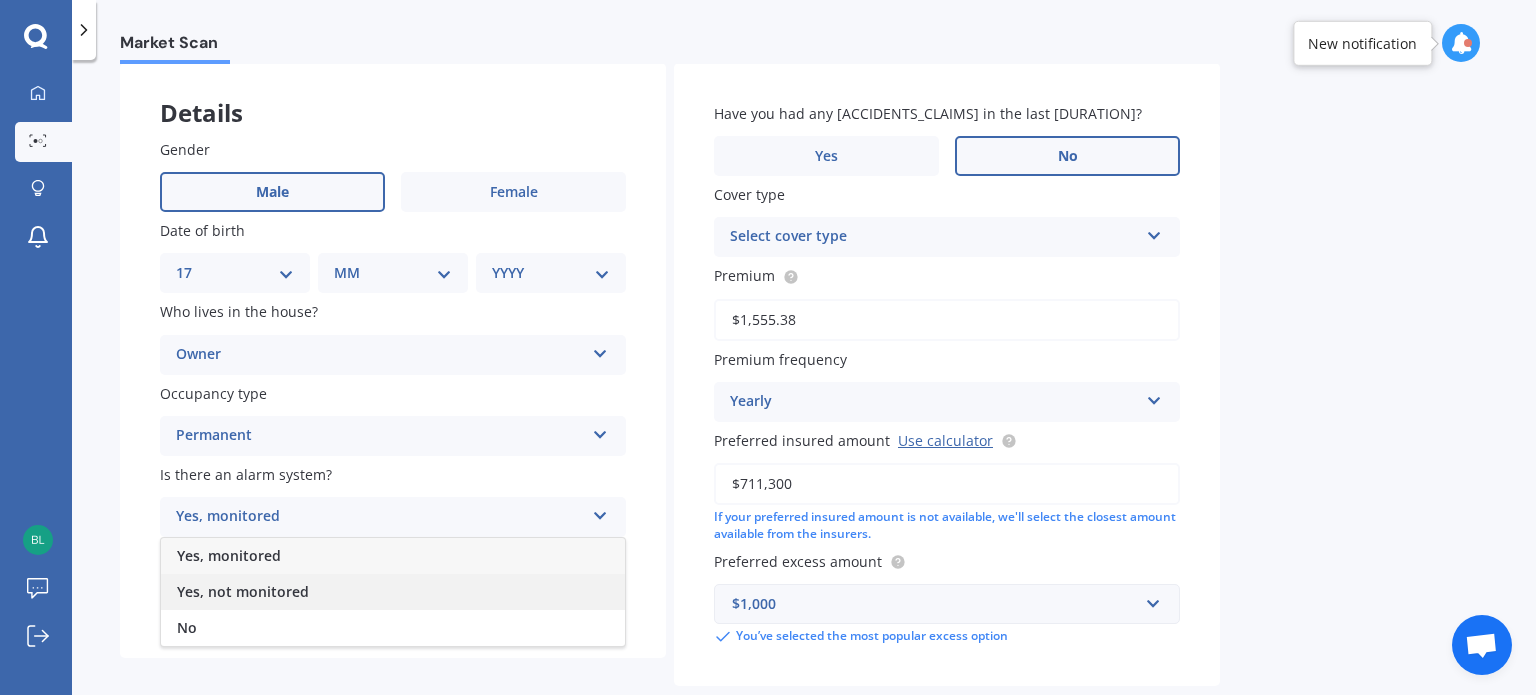 click on "Yes, not monitored" at bounding box center [229, 555] 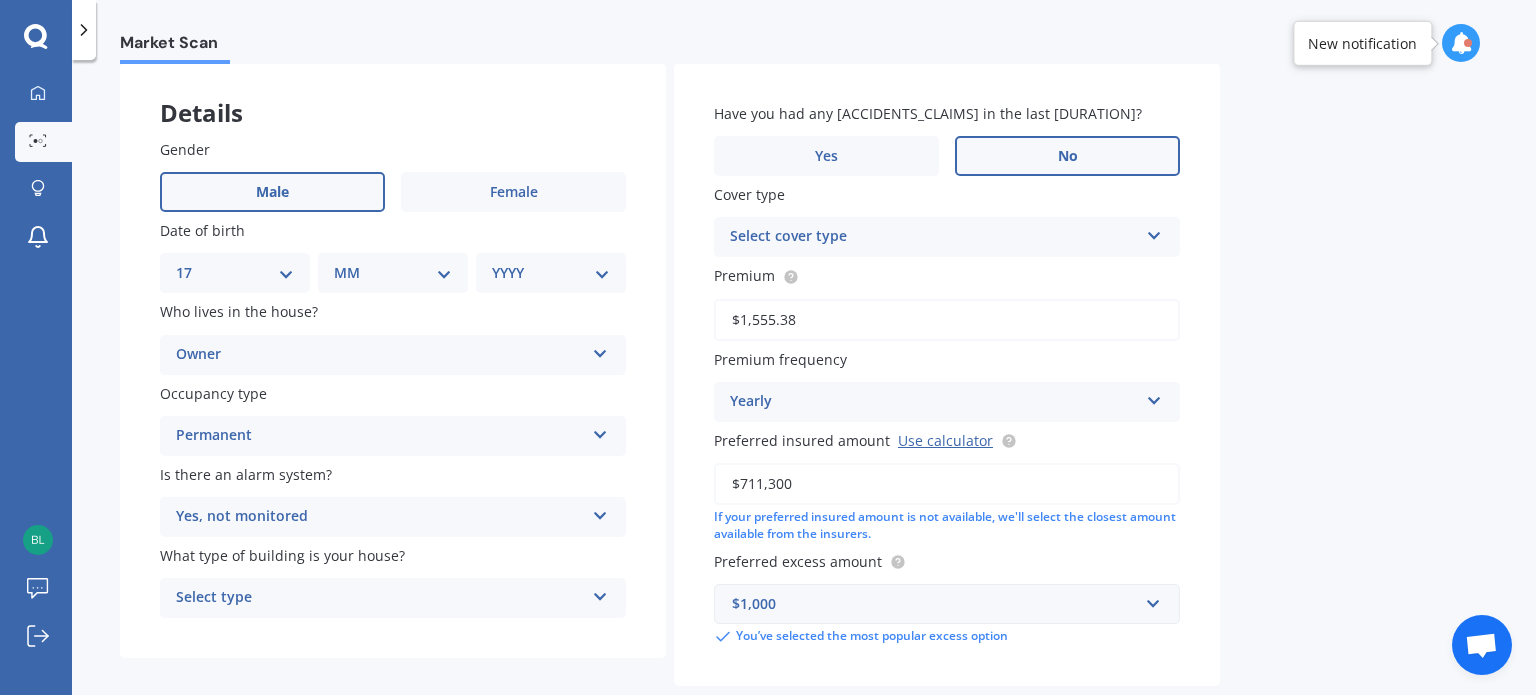 click on "Select type" at bounding box center [380, 598] 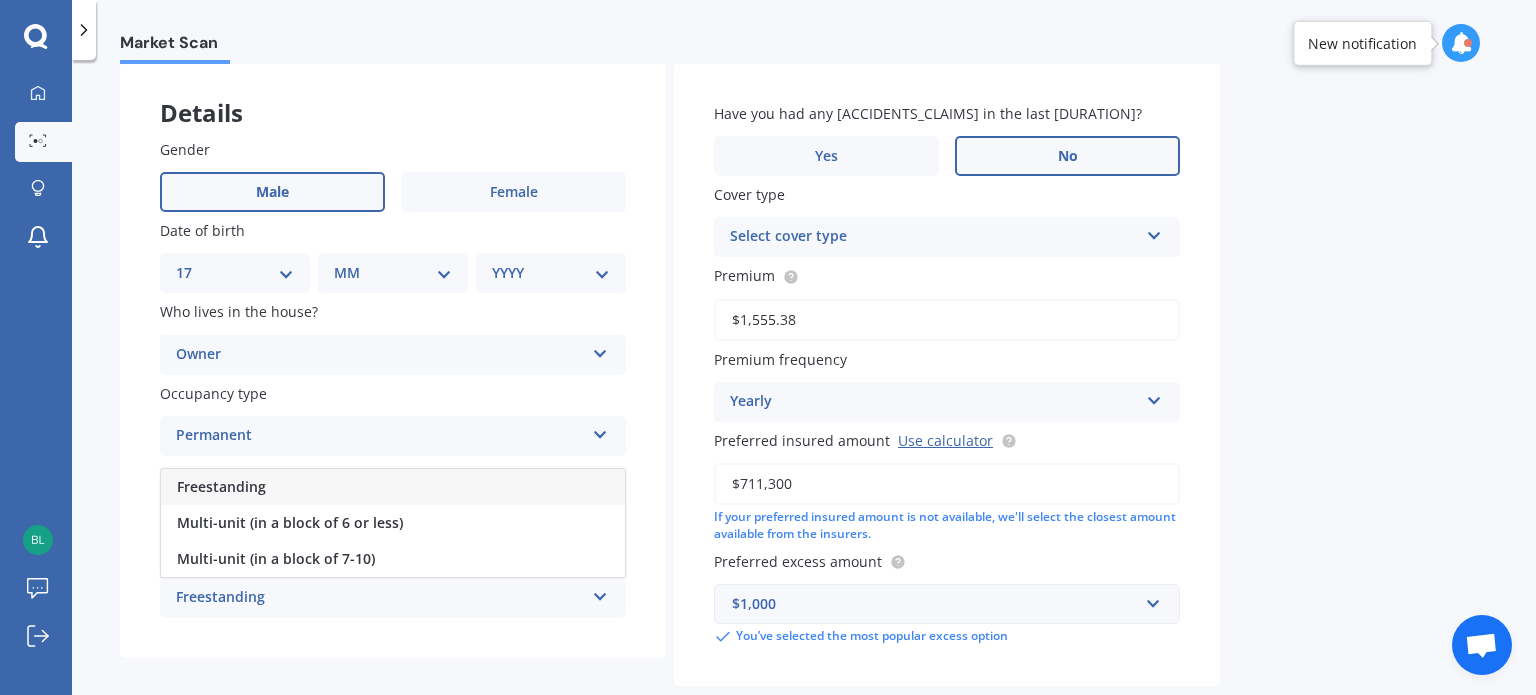 click on "Freestanding" at bounding box center [393, 487] 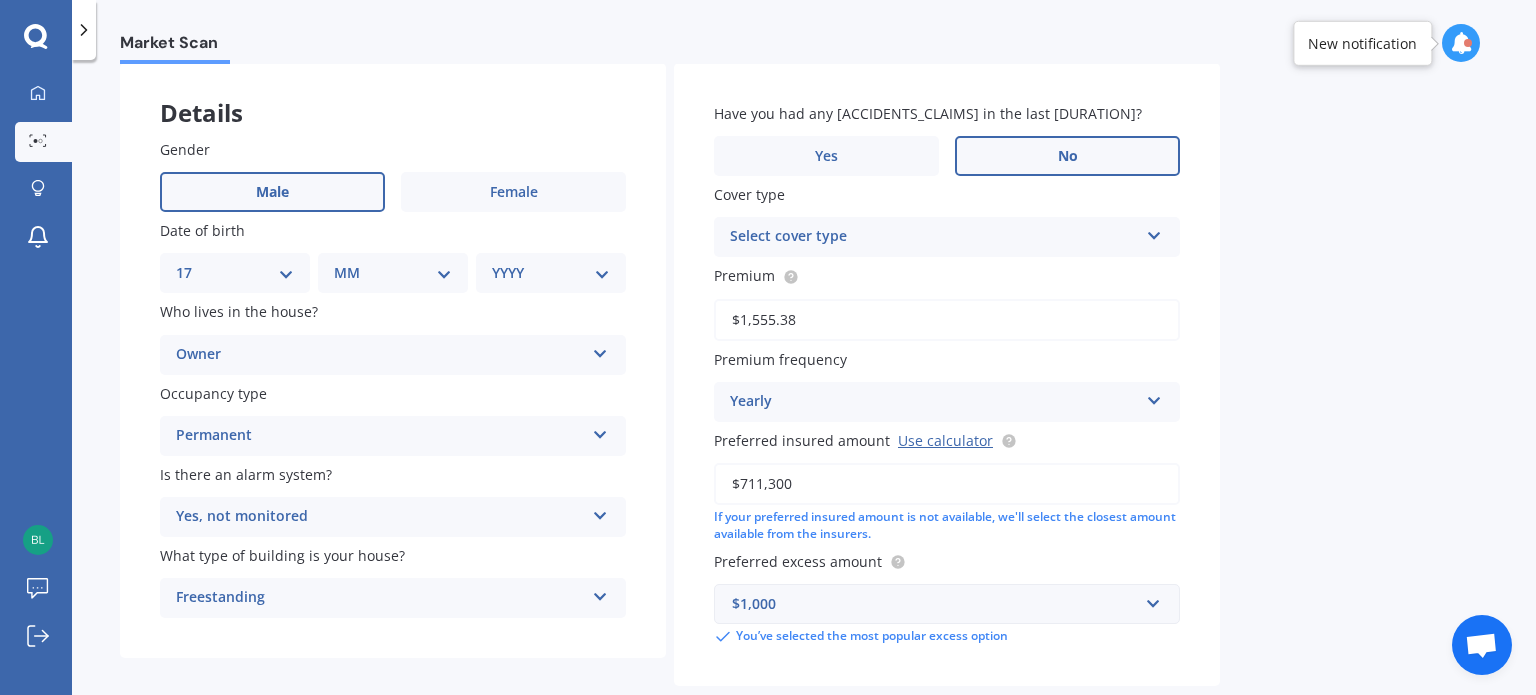 click on "Select cover type" at bounding box center [934, 237] 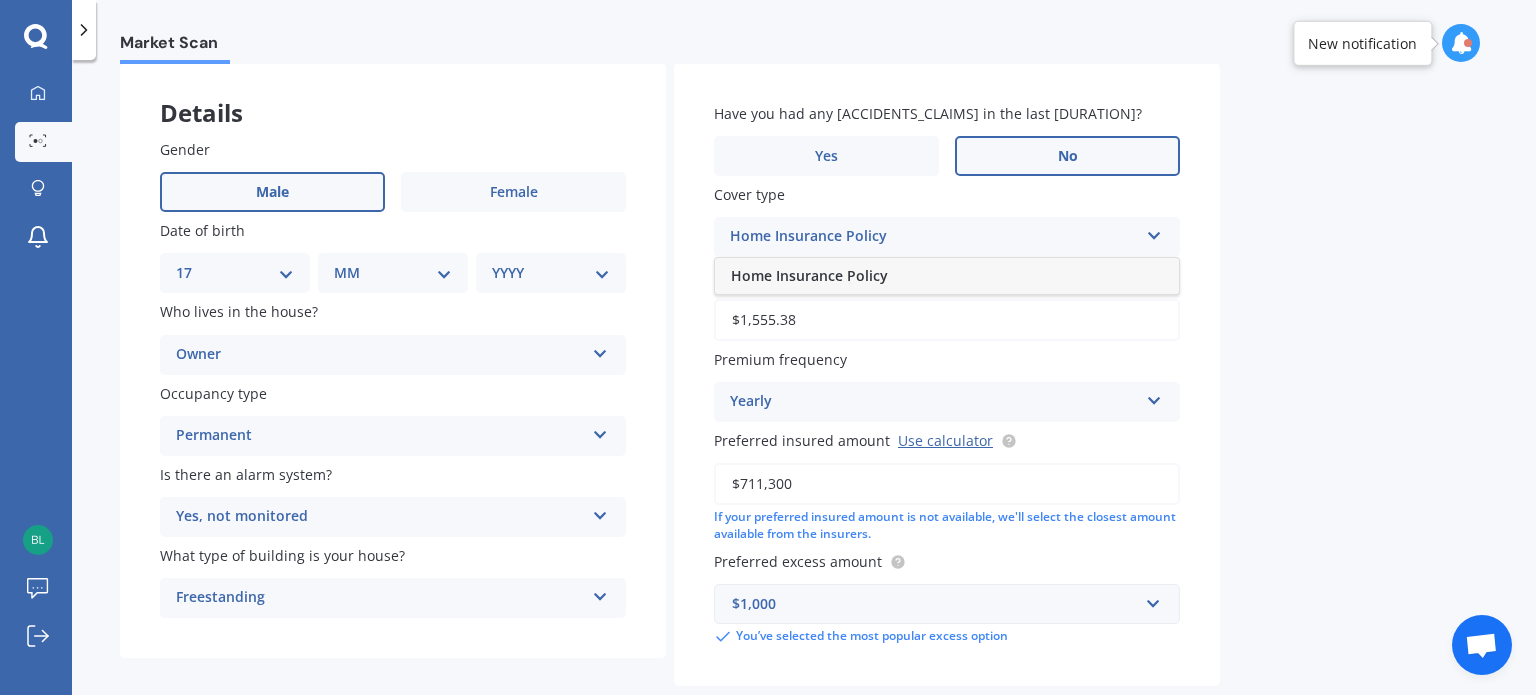 click on "Home Insurance Policy" at bounding box center (947, 276) 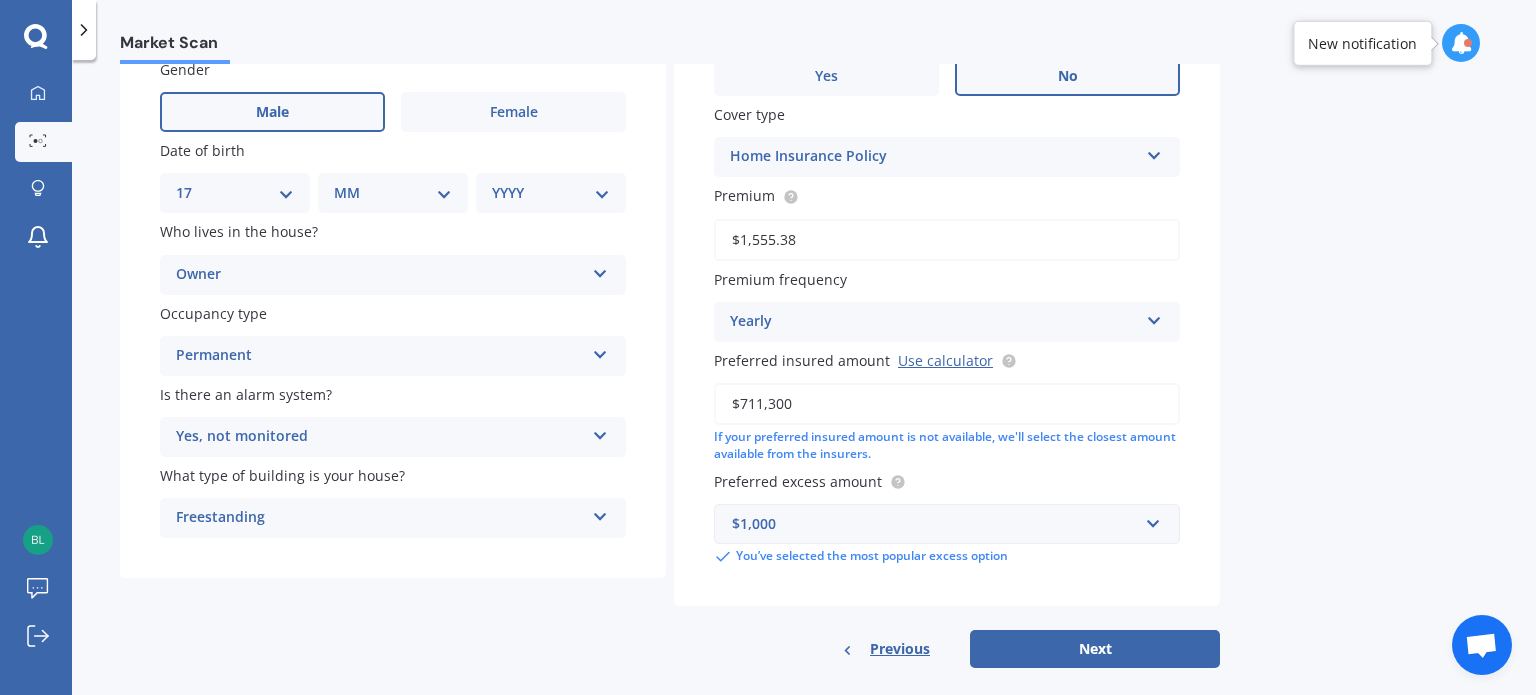 scroll, scrollTop: 202, scrollLeft: 0, axis: vertical 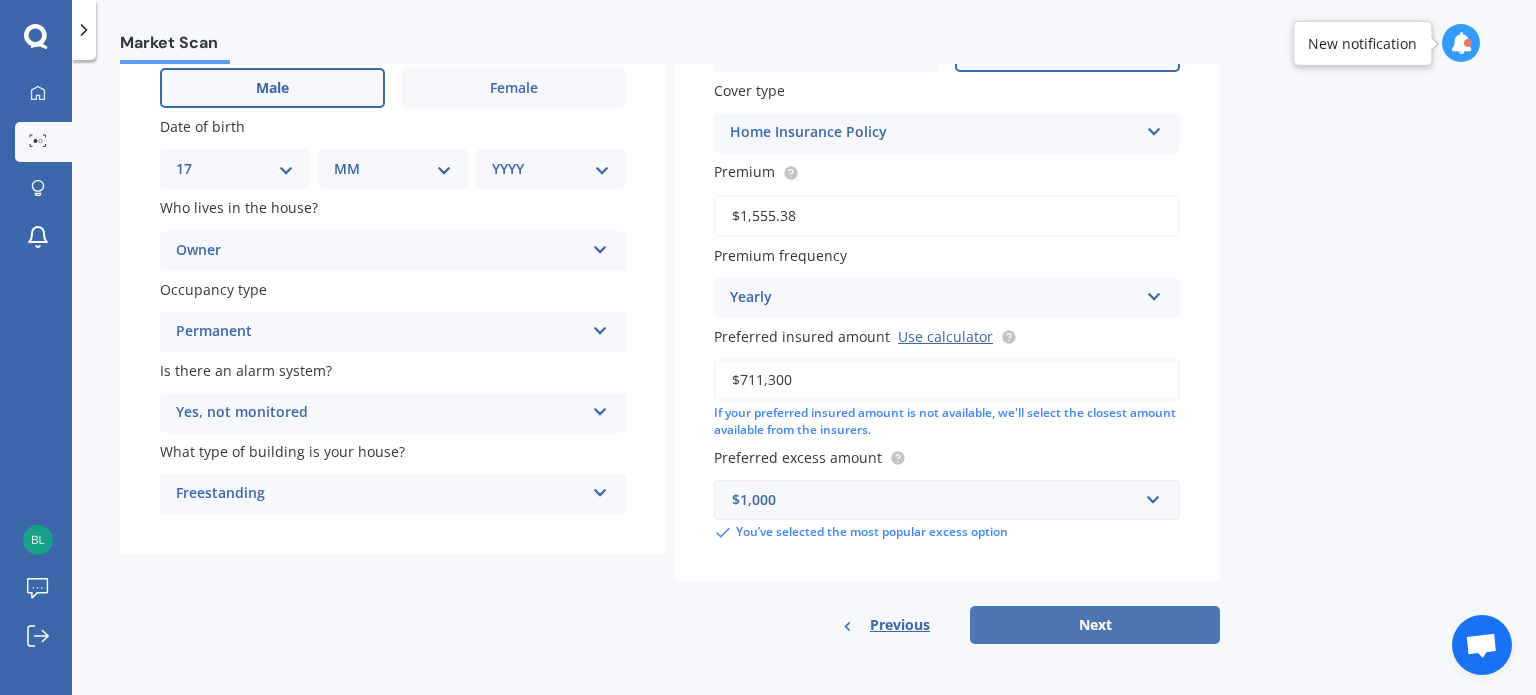 click on "Next" at bounding box center [1095, 625] 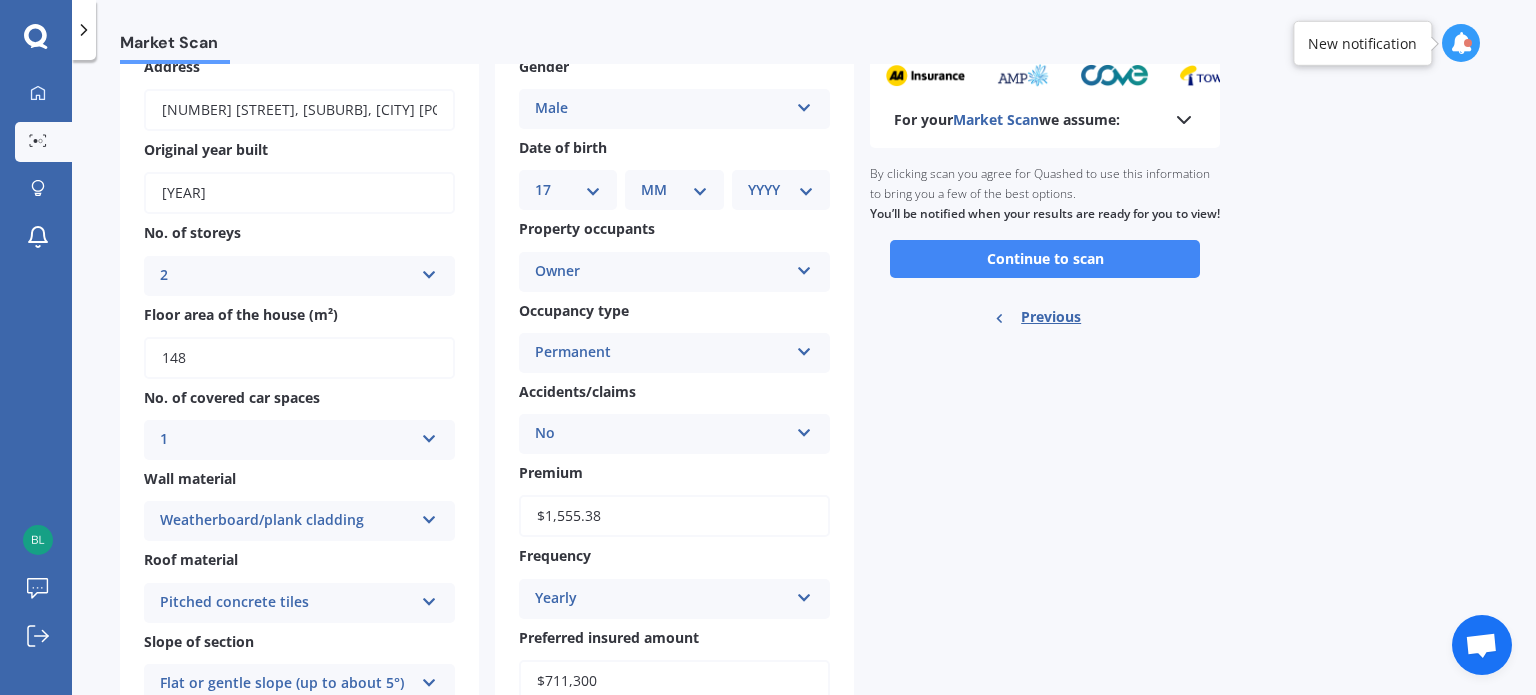 scroll, scrollTop: 0, scrollLeft: 0, axis: both 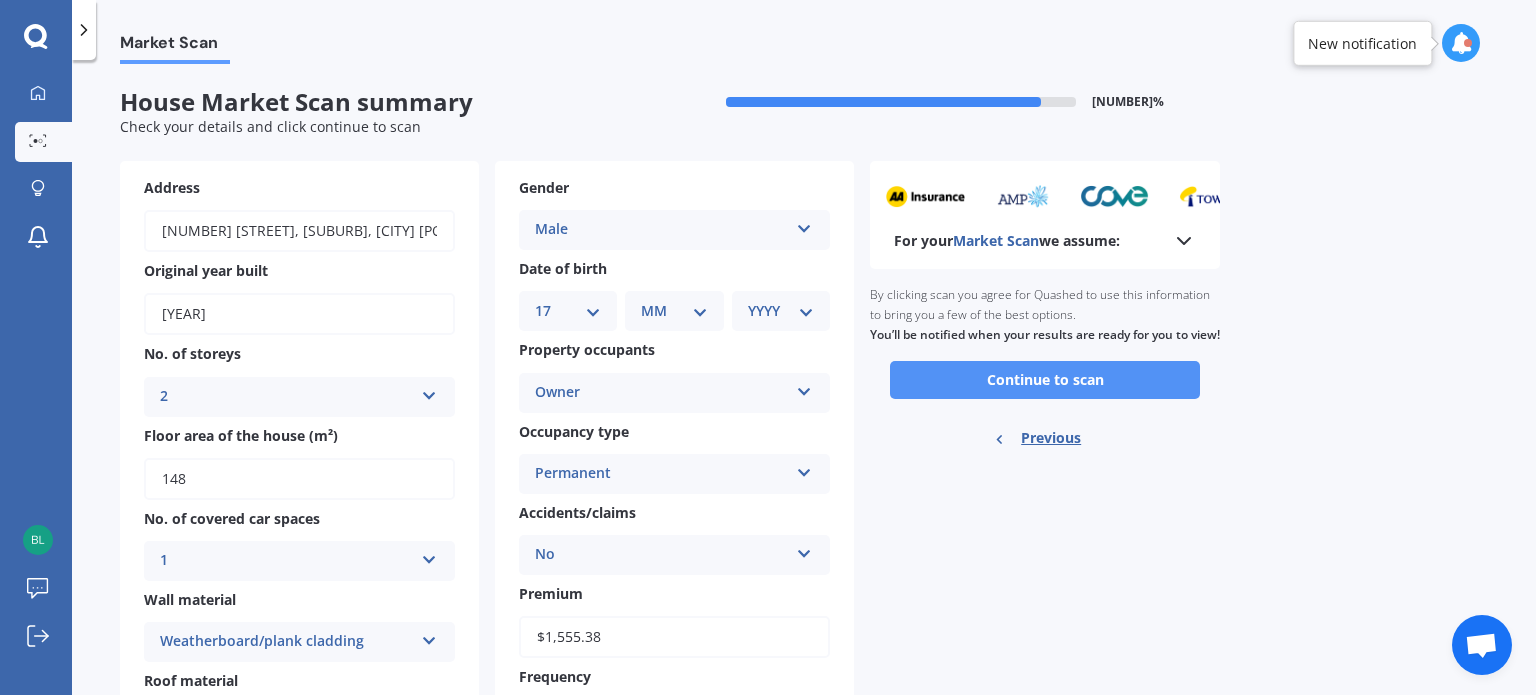click on "Continue to scan" at bounding box center (1045, 380) 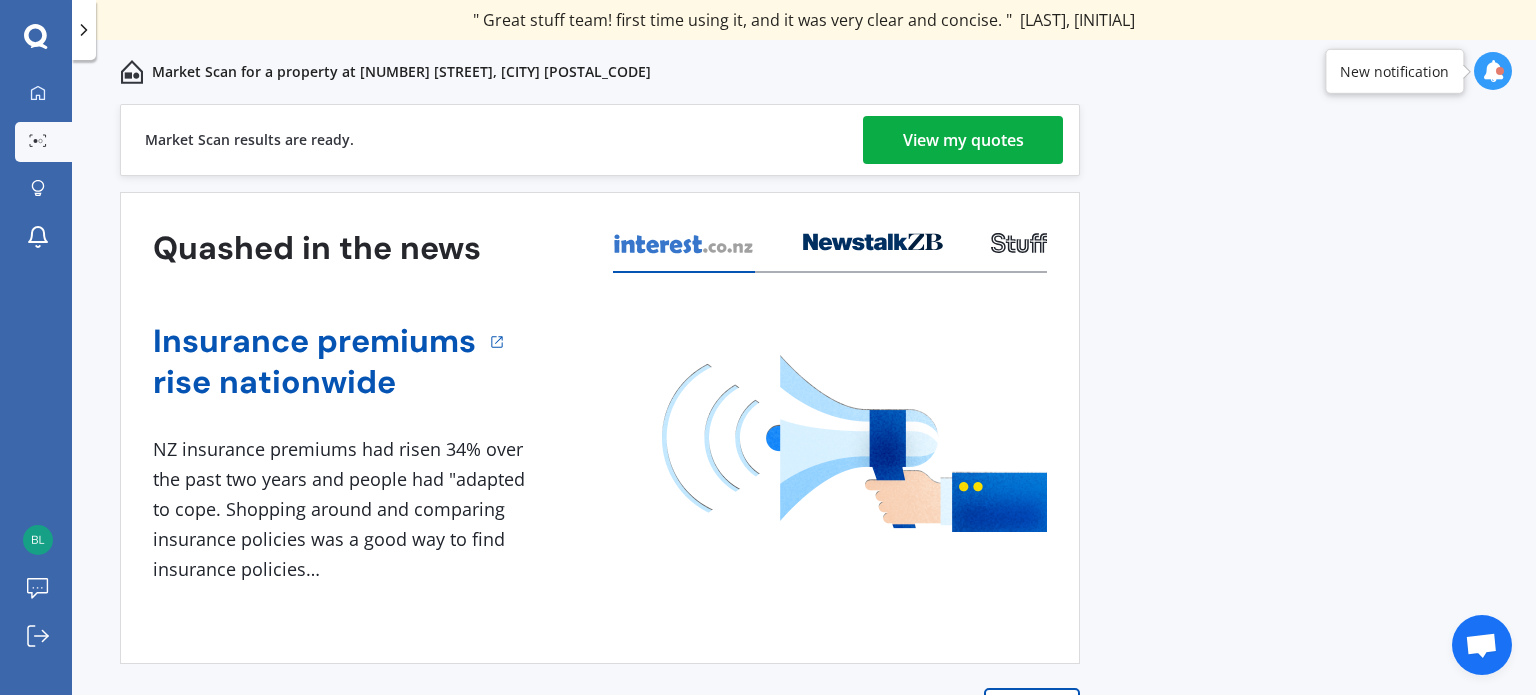 click on "View my quotes" at bounding box center [963, 140] 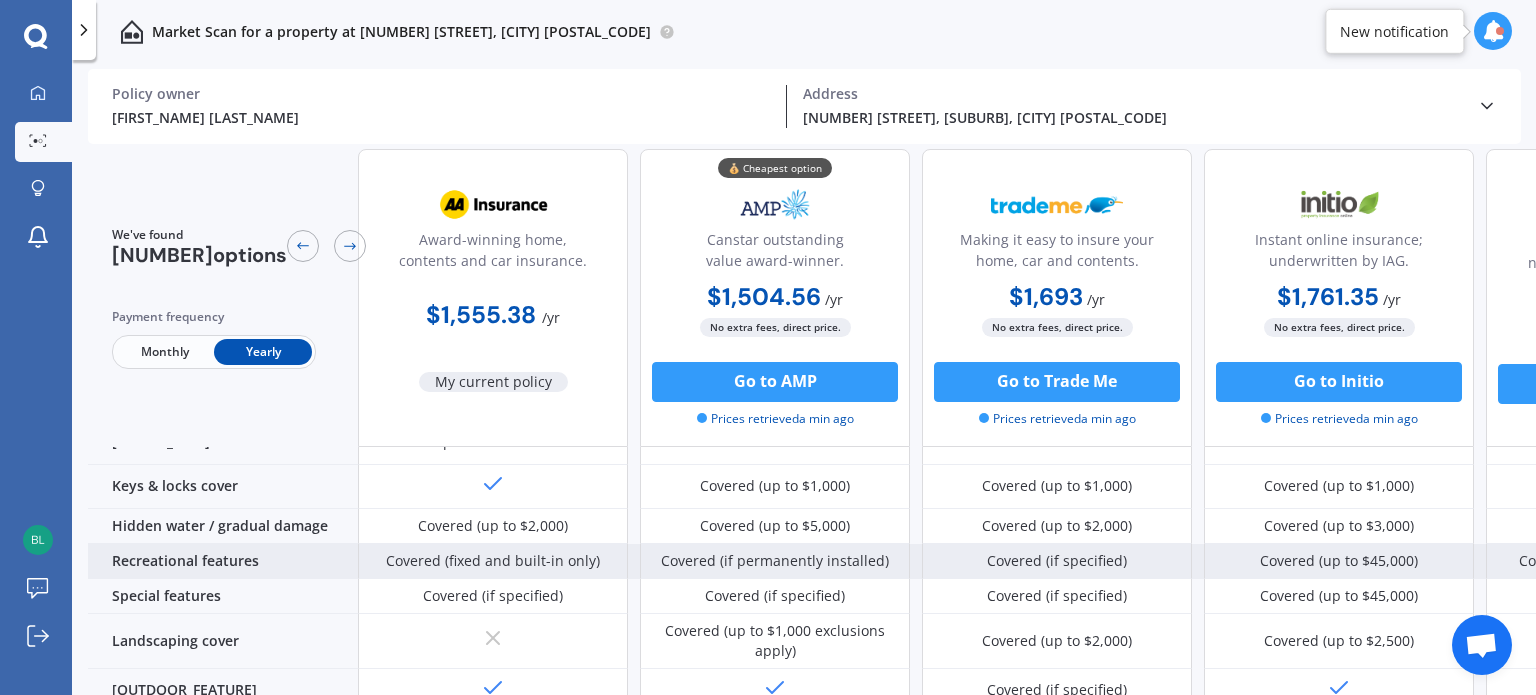 scroll, scrollTop: 396, scrollLeft: 0, axis: vertical 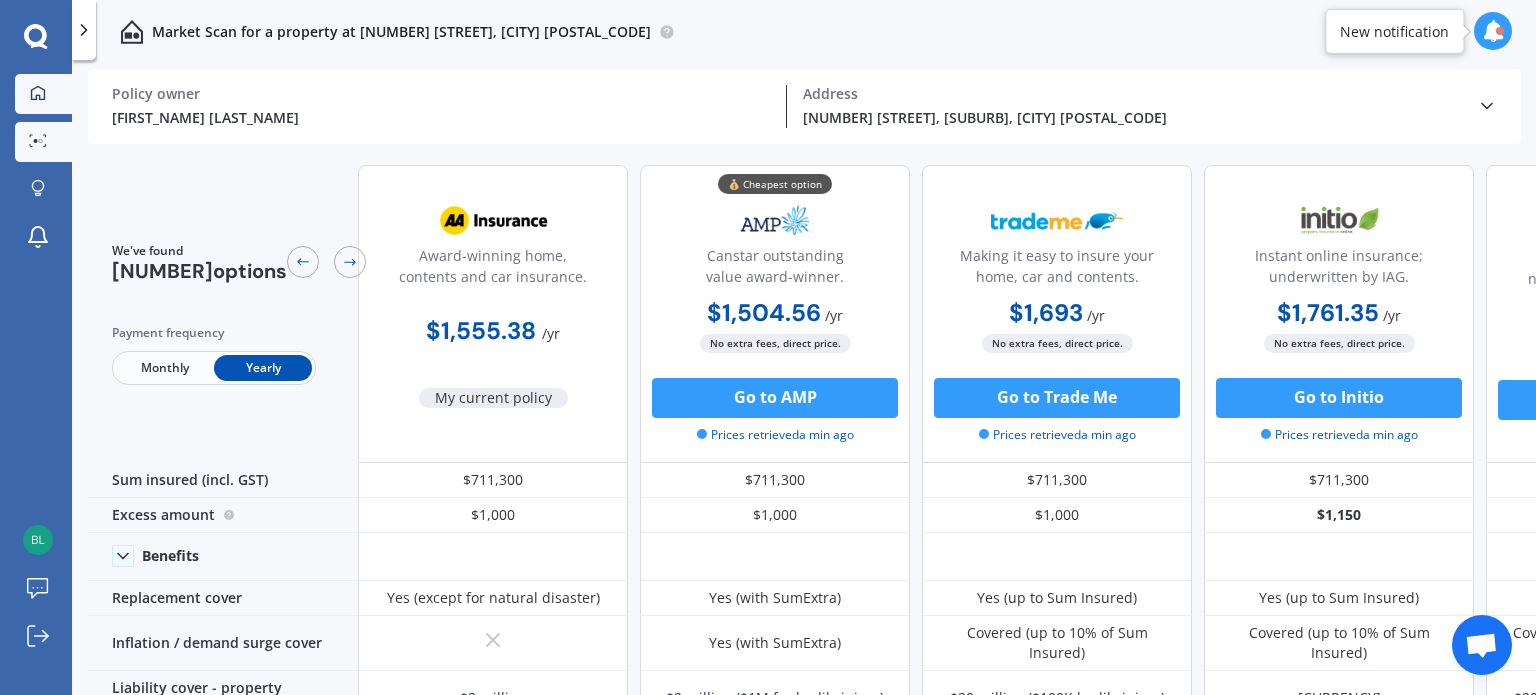 click at bounding box center [38, 94] 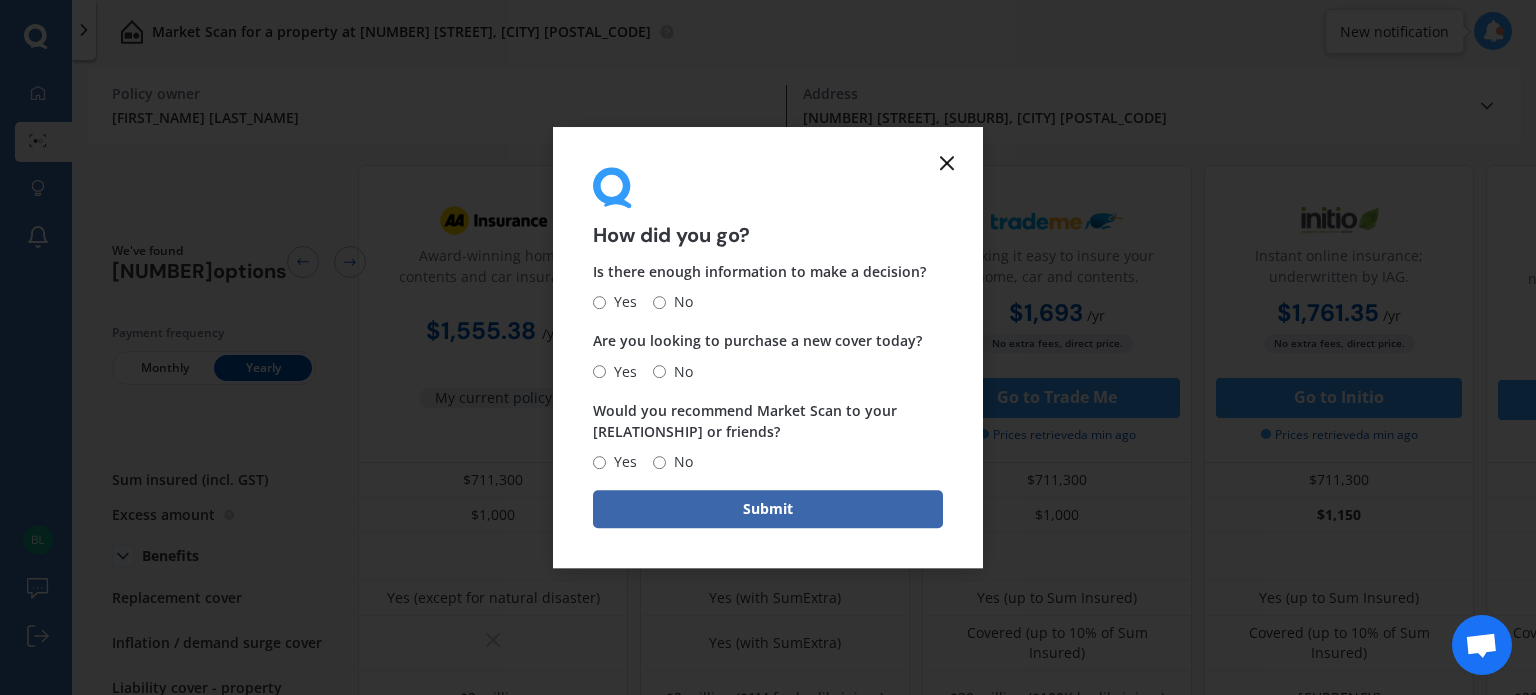 click at bounding box center [947, 163] 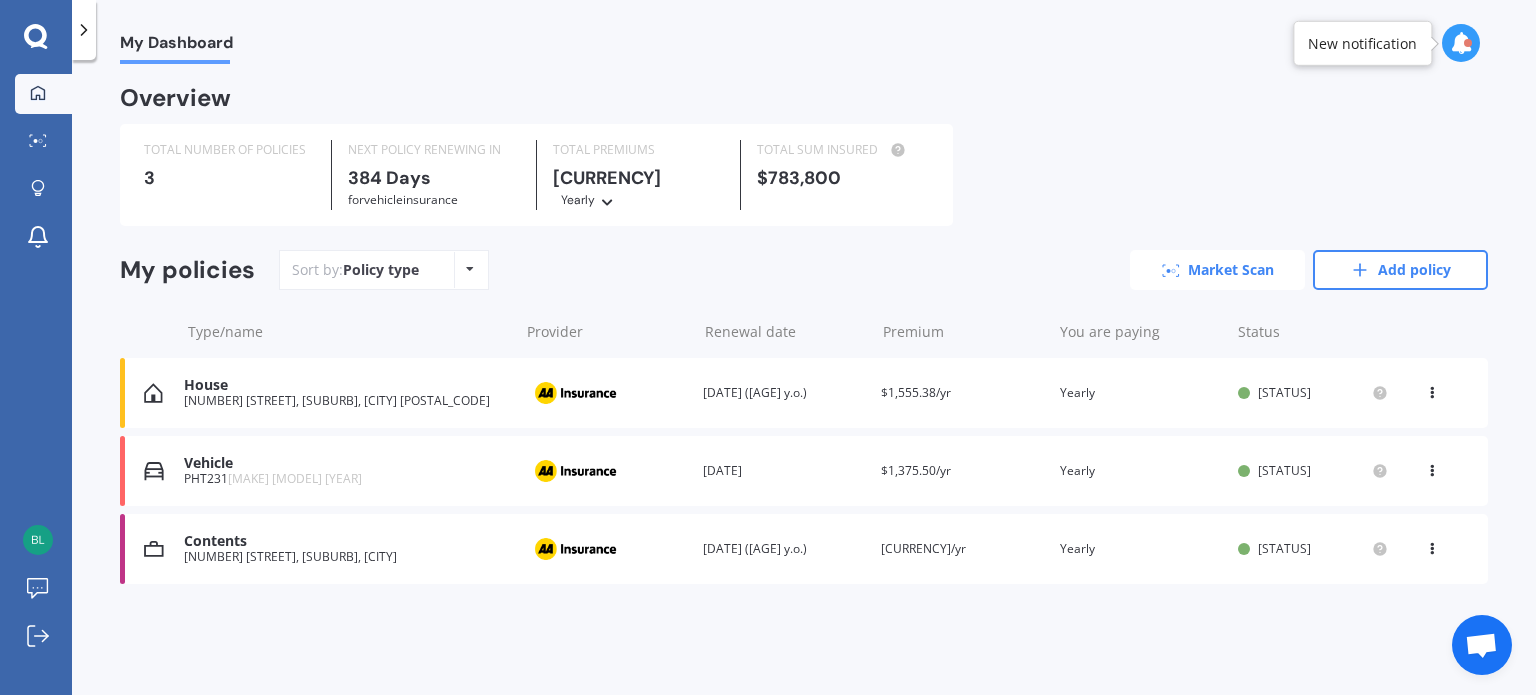 click on "Market Scan" at bounding box center [1217, 270] 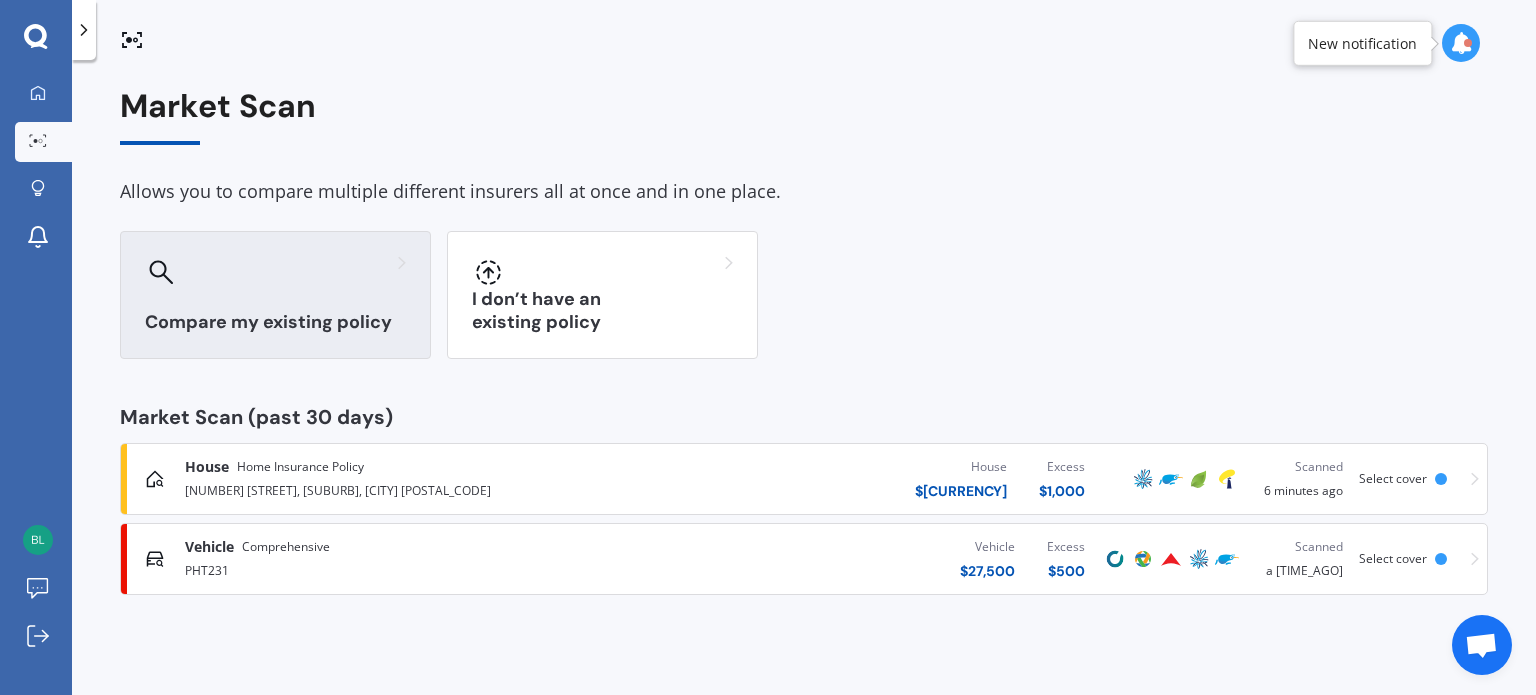 click on "Compare my existing policy" at bounding box center (275, 295) 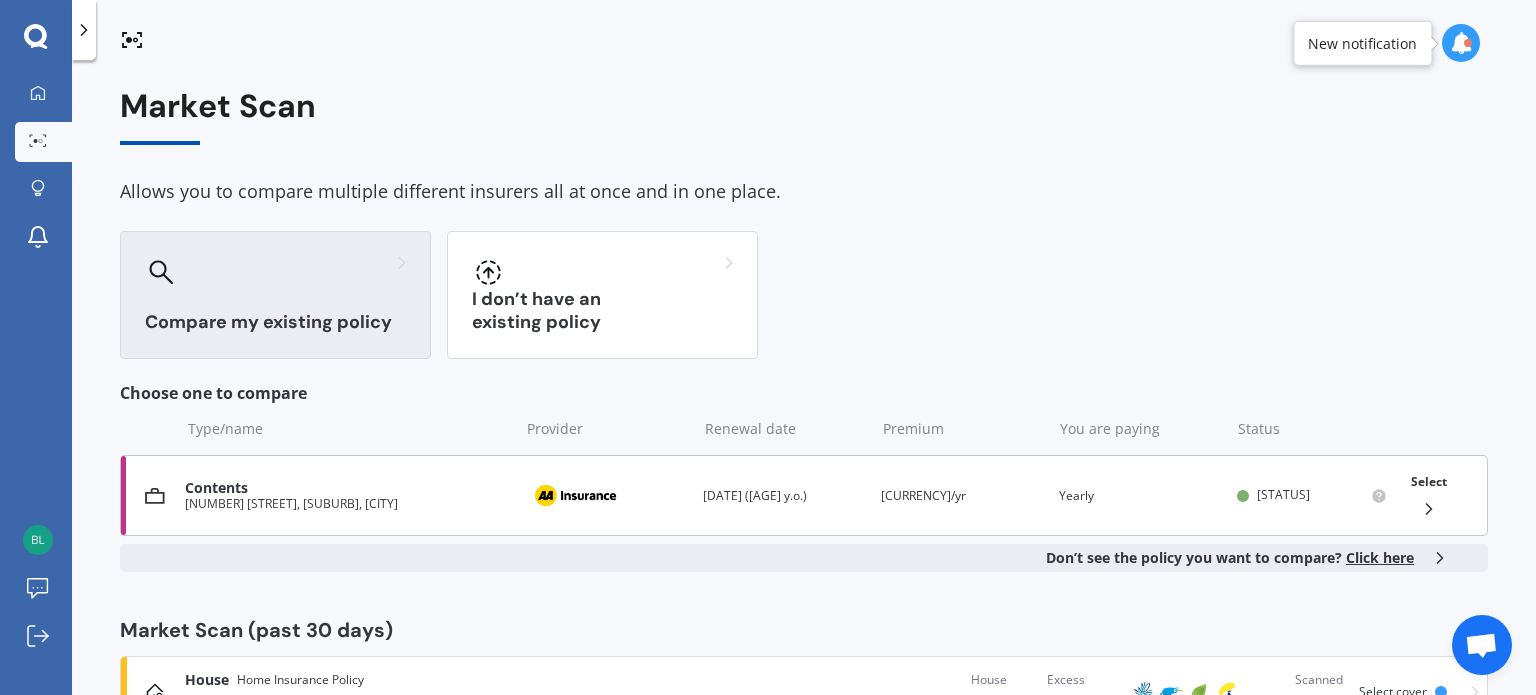 click on "[NUMBER] [STREET], [SUBURB], [CITY]" at bounding box center (347, 504) 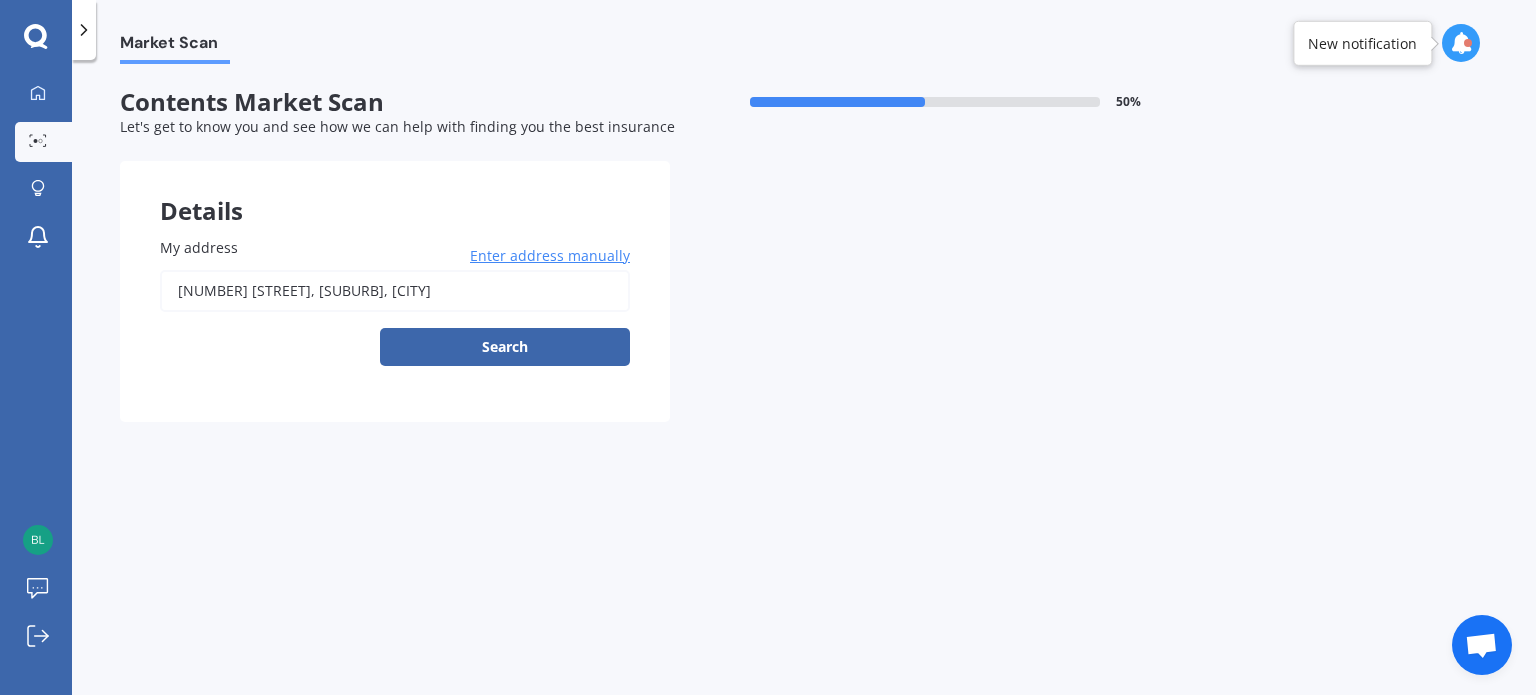 click on "[NUMBER] [STREET], [SUBURB], [CITY]" at bounding box center [395, 291] 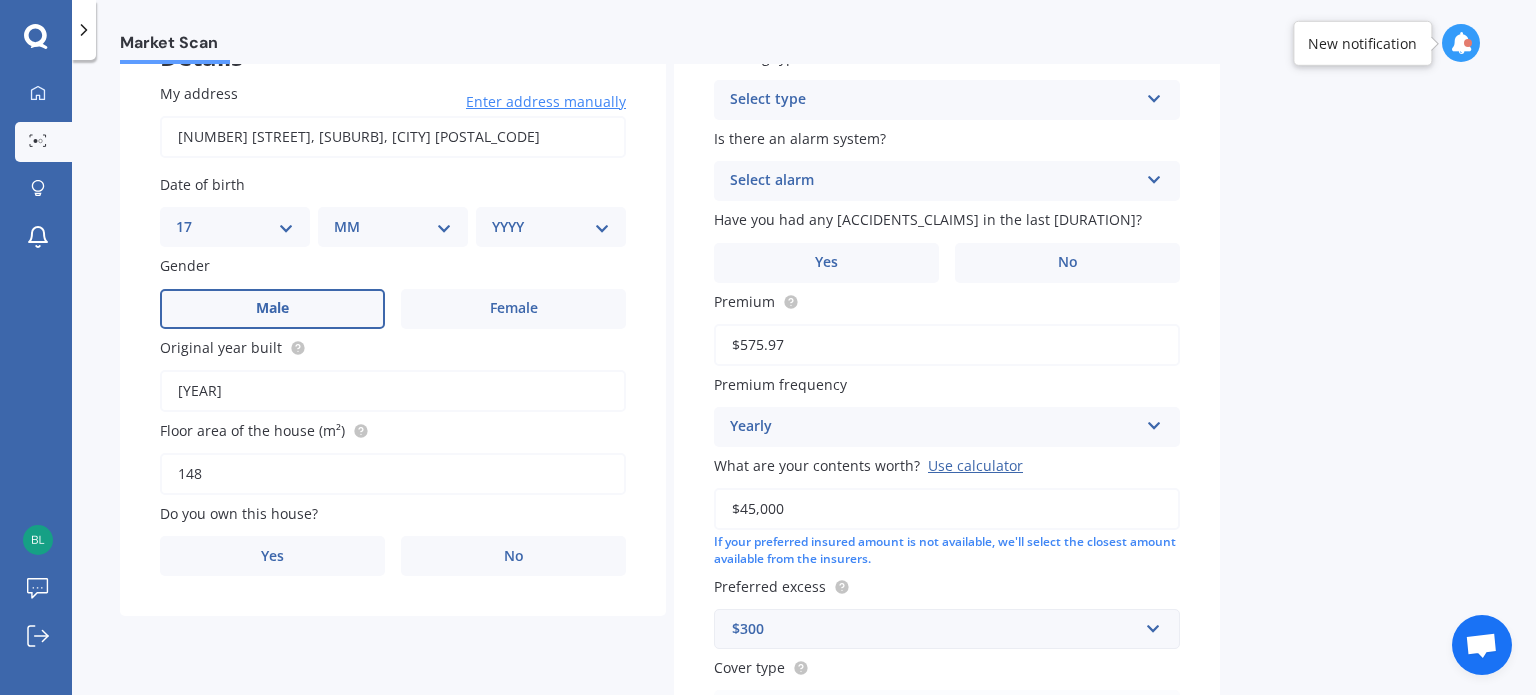 scroll, scrollTop: 188, scrollLeft: 0, axis: vertical 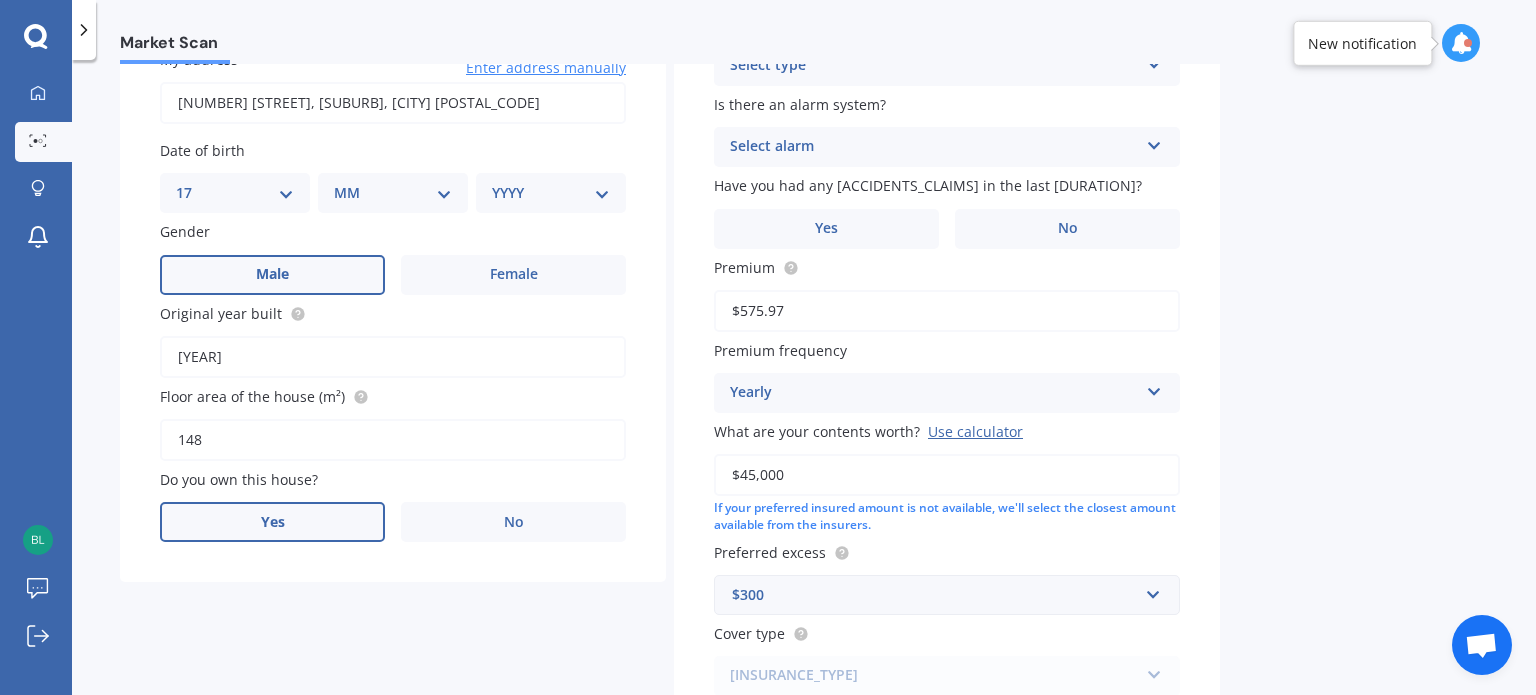 click on "Yes" at bounding box center [272, 275] 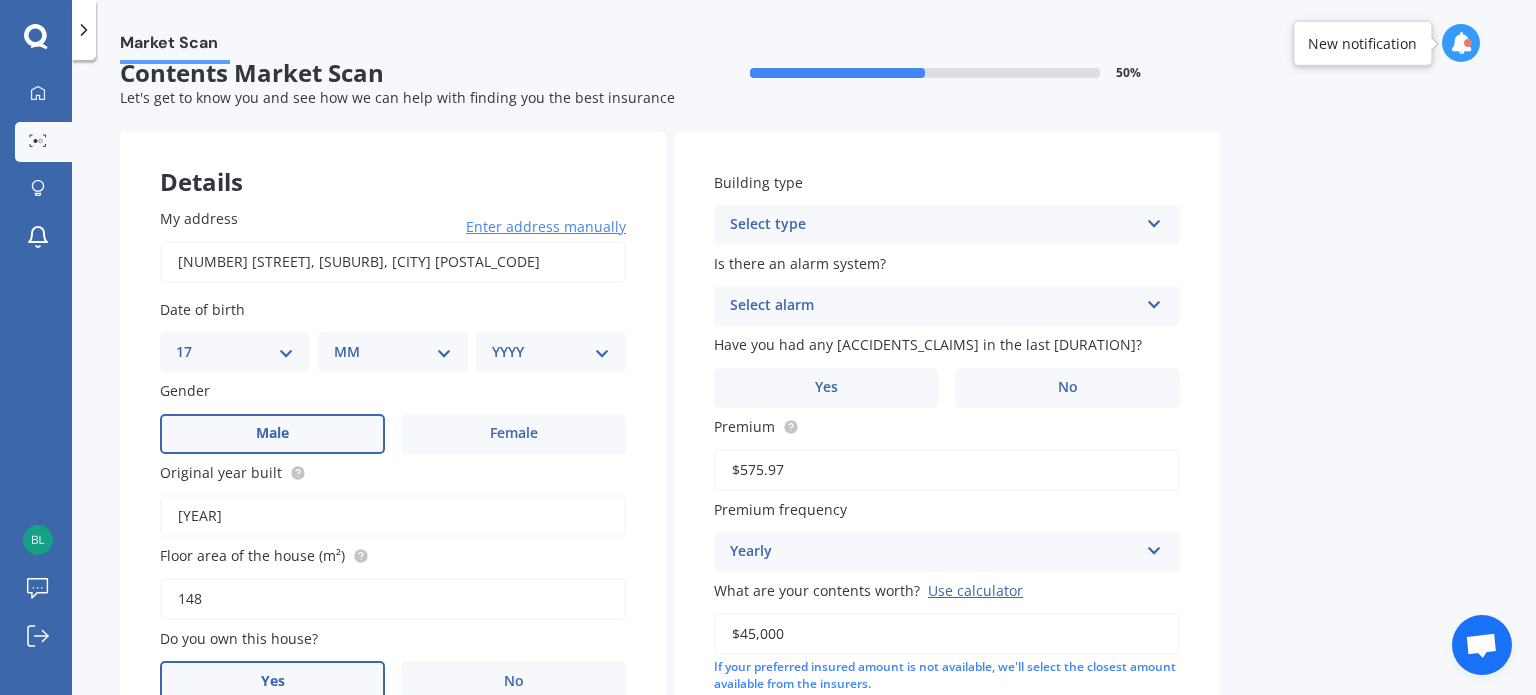 scroll, scrollTop: 0, scrollLeft: 0, axis: both 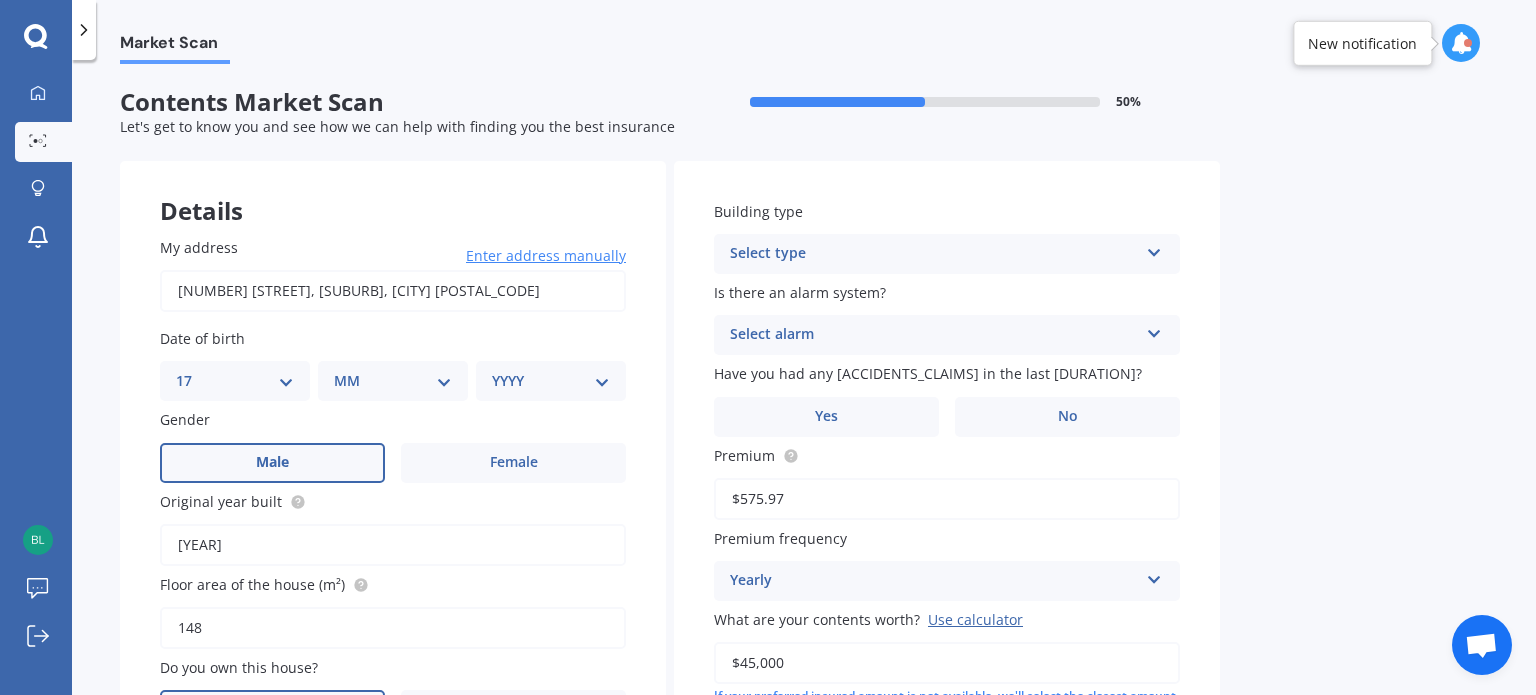 click on "Select type" at bounding box center (380, 792) 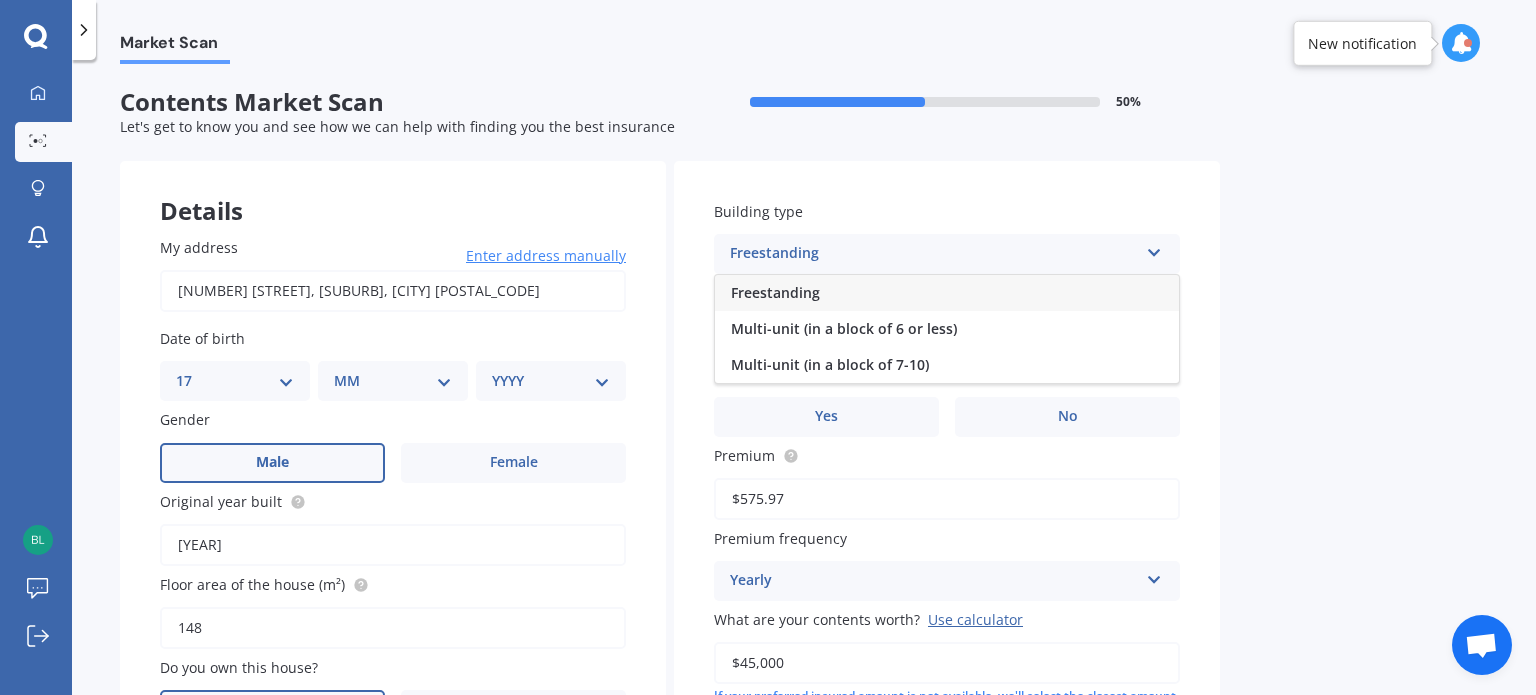 click on "Freestanding" at bounding box center [947, 293] 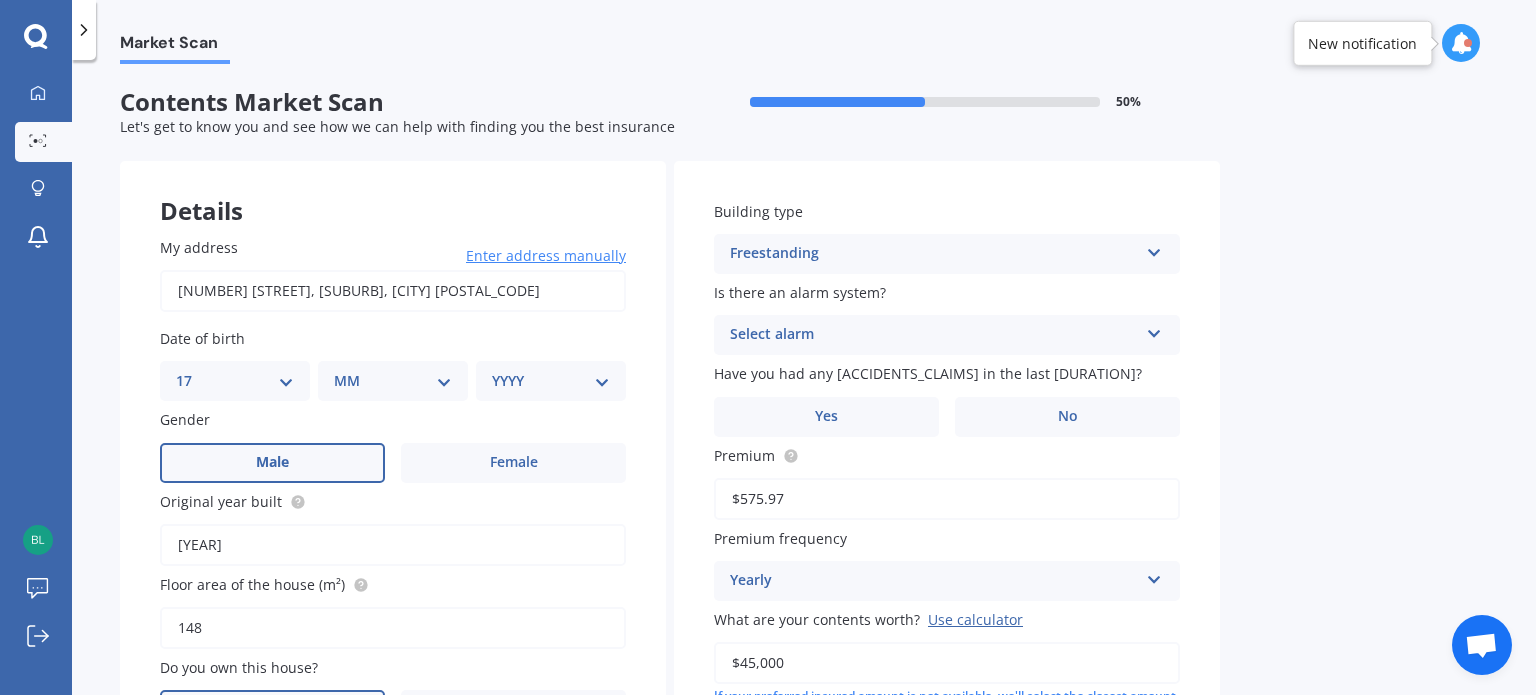 click on "Select alarm" at bounding box center [380, 792] 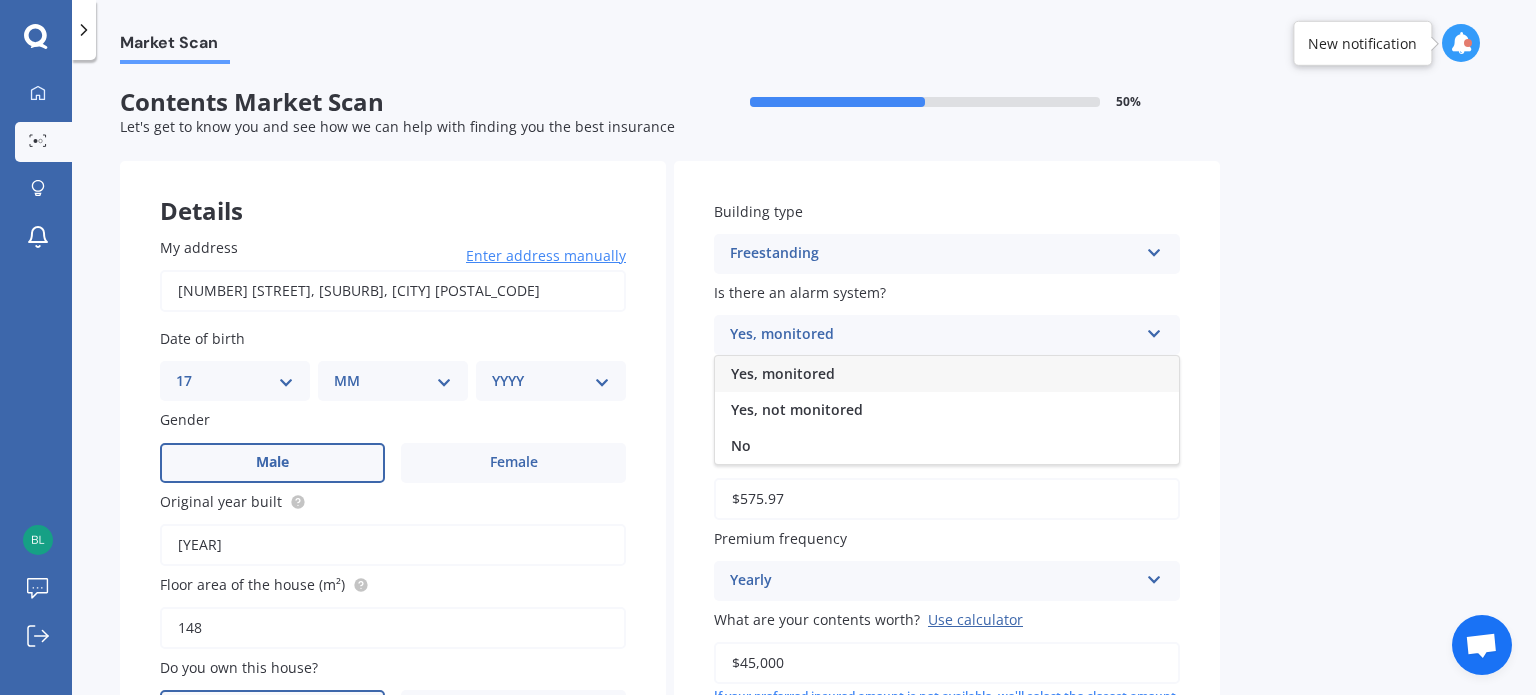 click on "Yes, monitored" at bounding box center (783, 373) 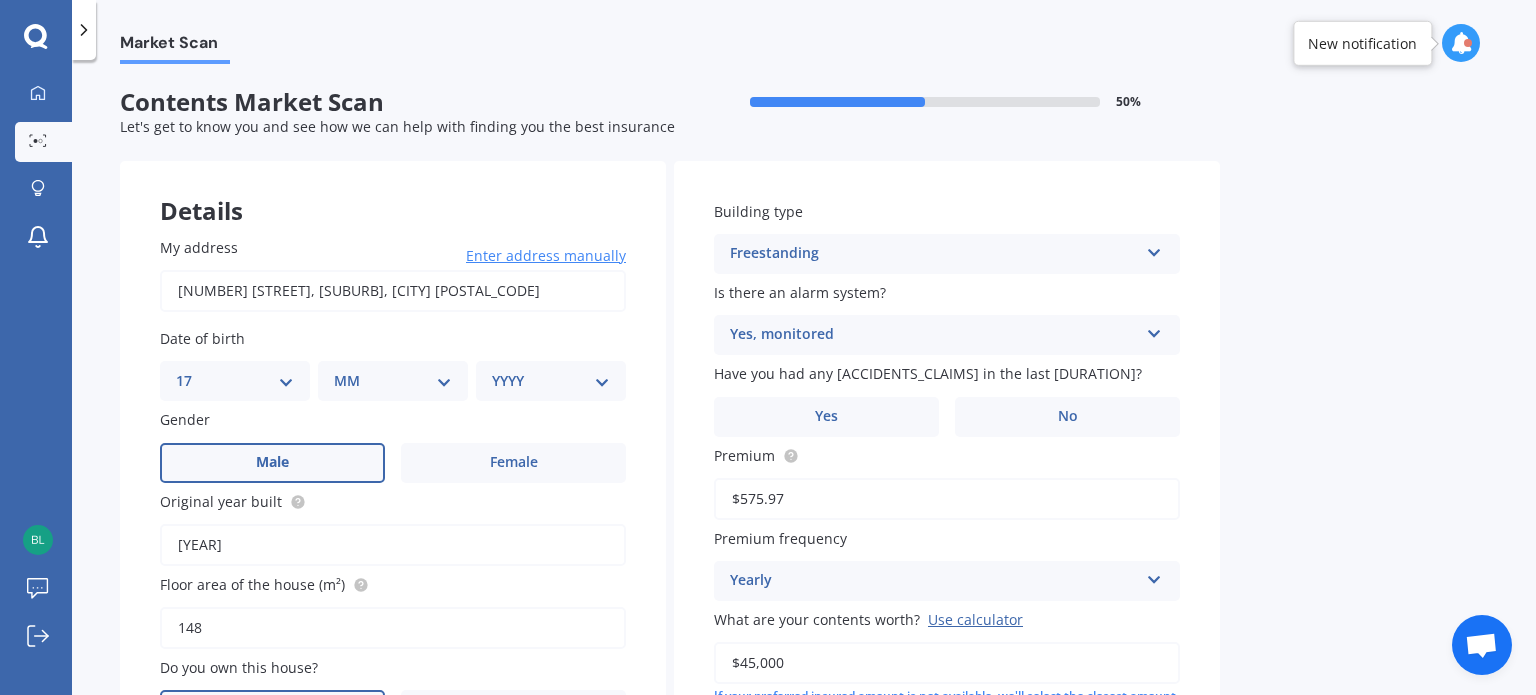 click on "Yes, monitored" at bounding box center (934, 254) 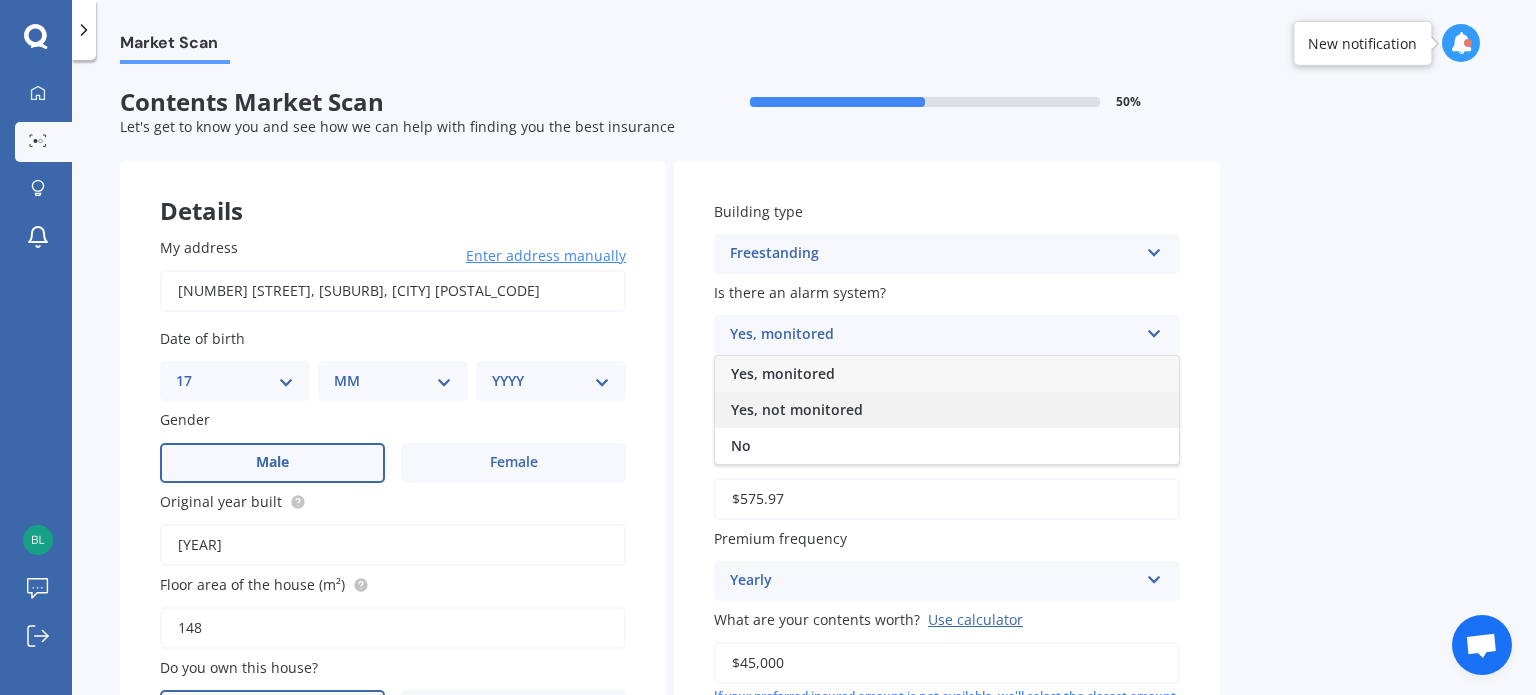 click on "Yes, not monitored" at bounding box center (783, 373) 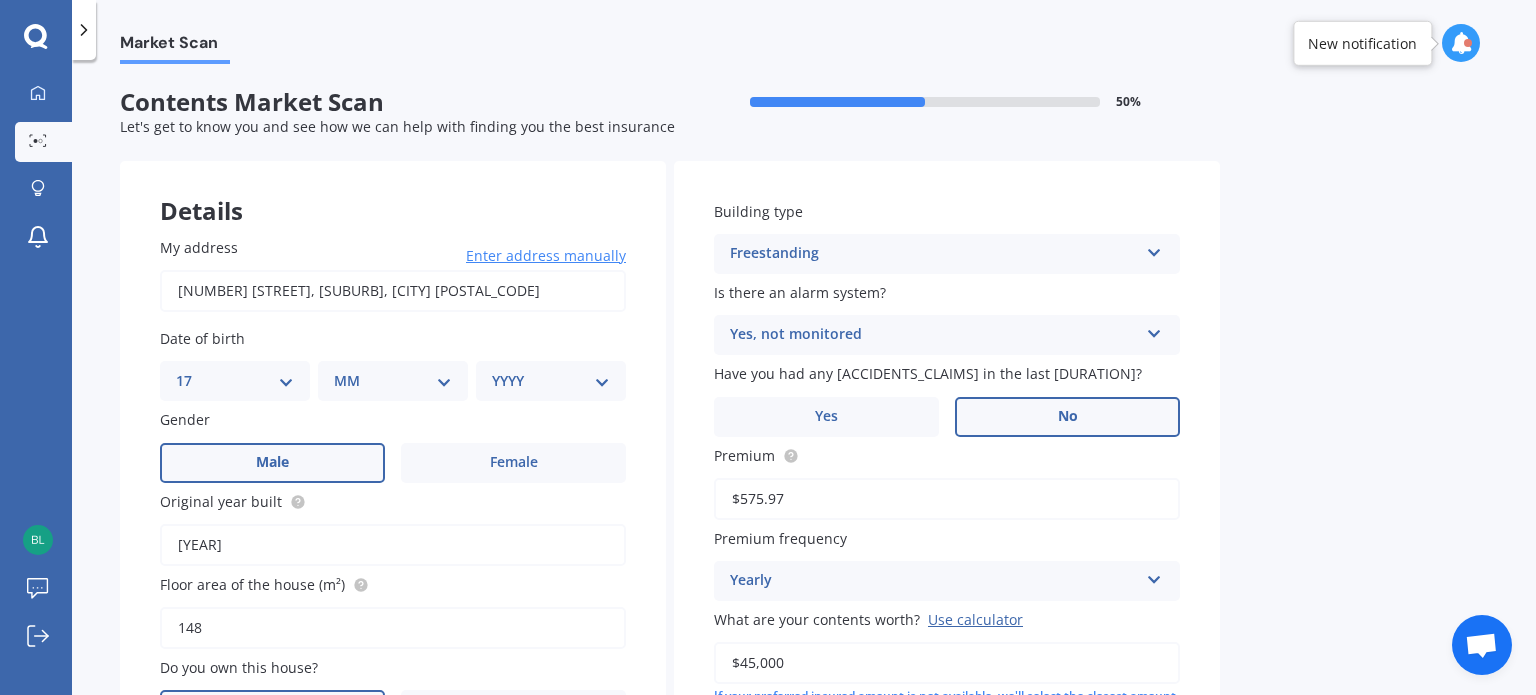 click on "No" at bounding box center [513, 463] 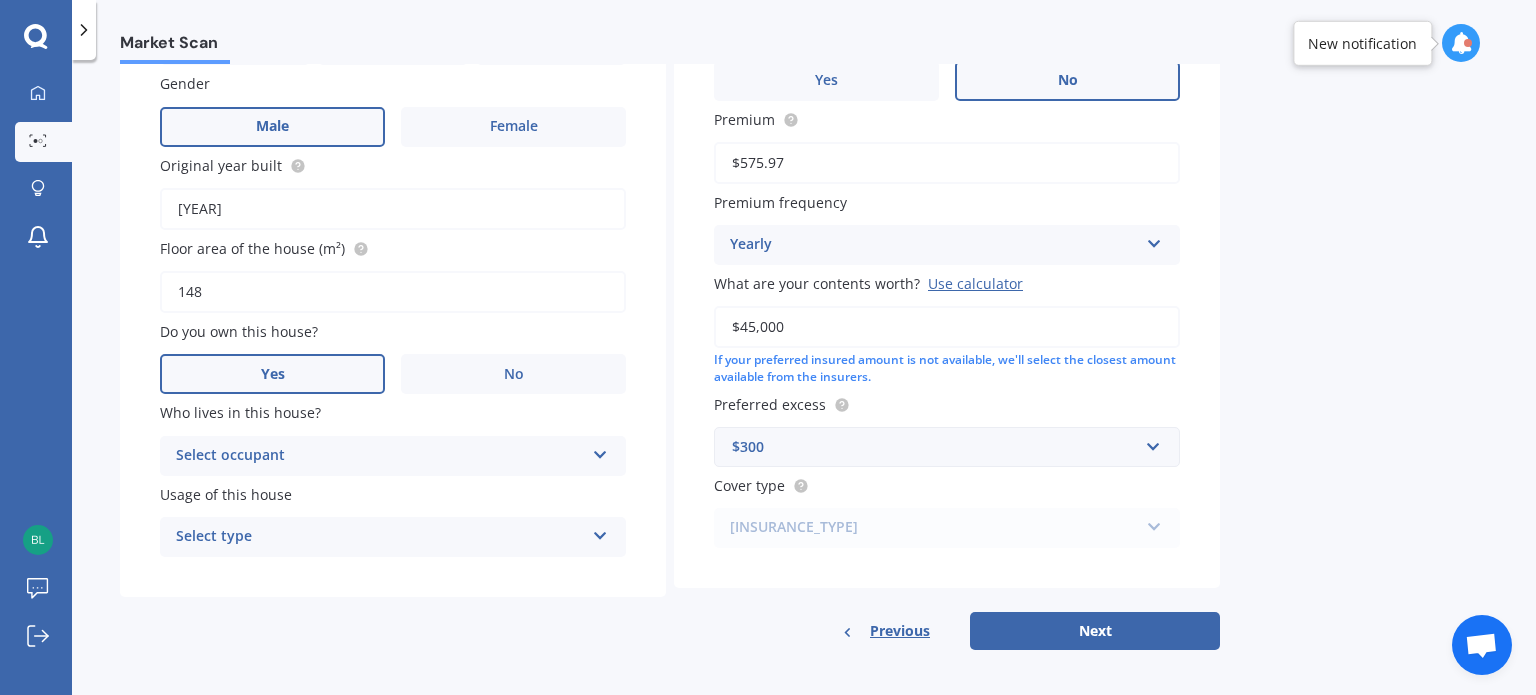 scroll, scrollTop: 343, scrollLeft: 0, axis: vertical 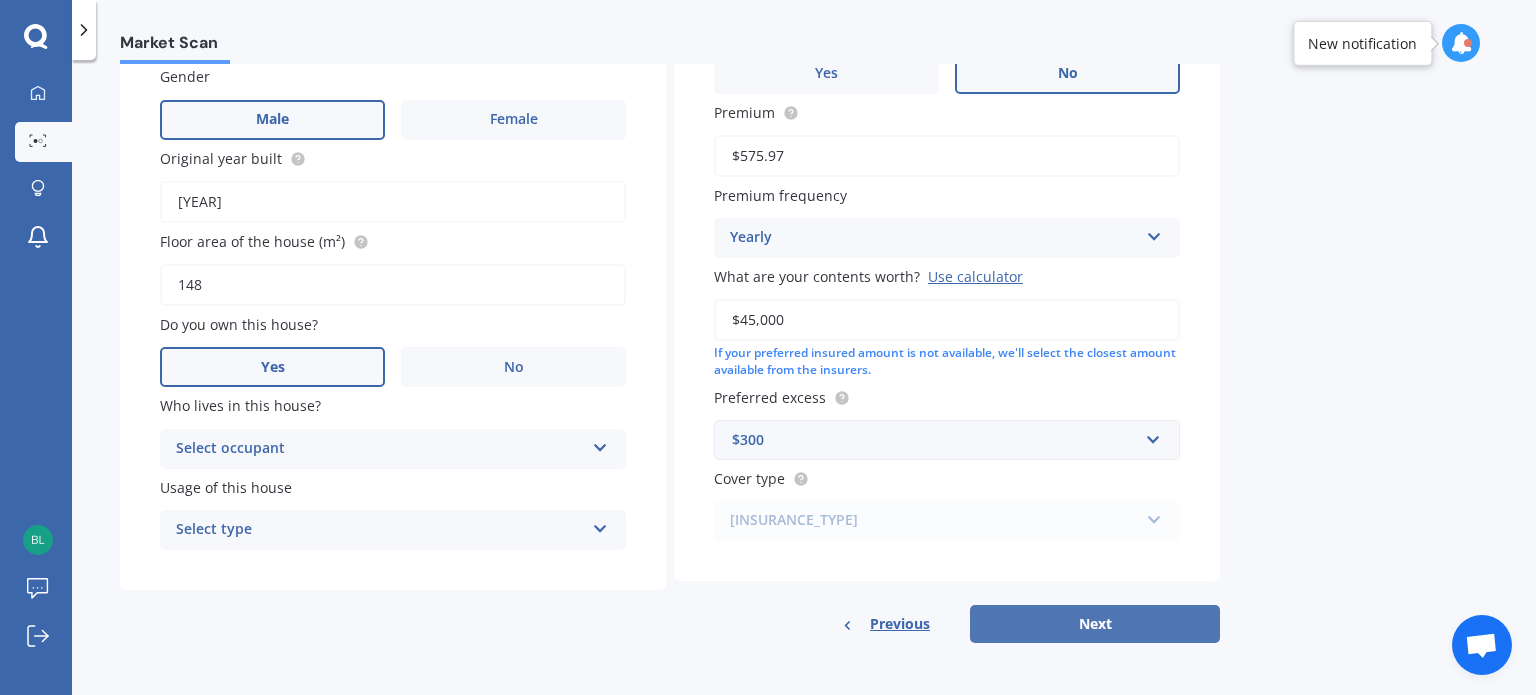 click on "Next" at bounding box center (1095, 624) 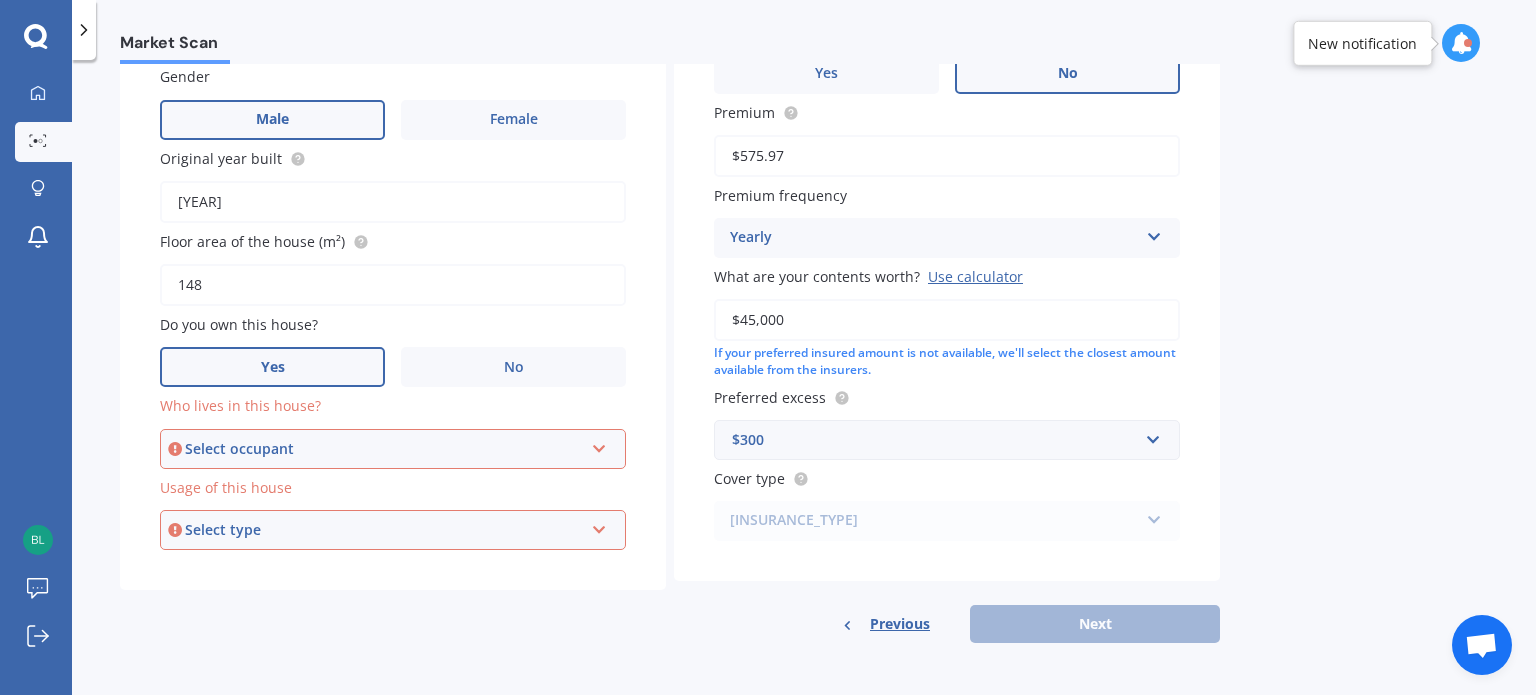 click on "Select occupant" at bounding box center [384, 449] 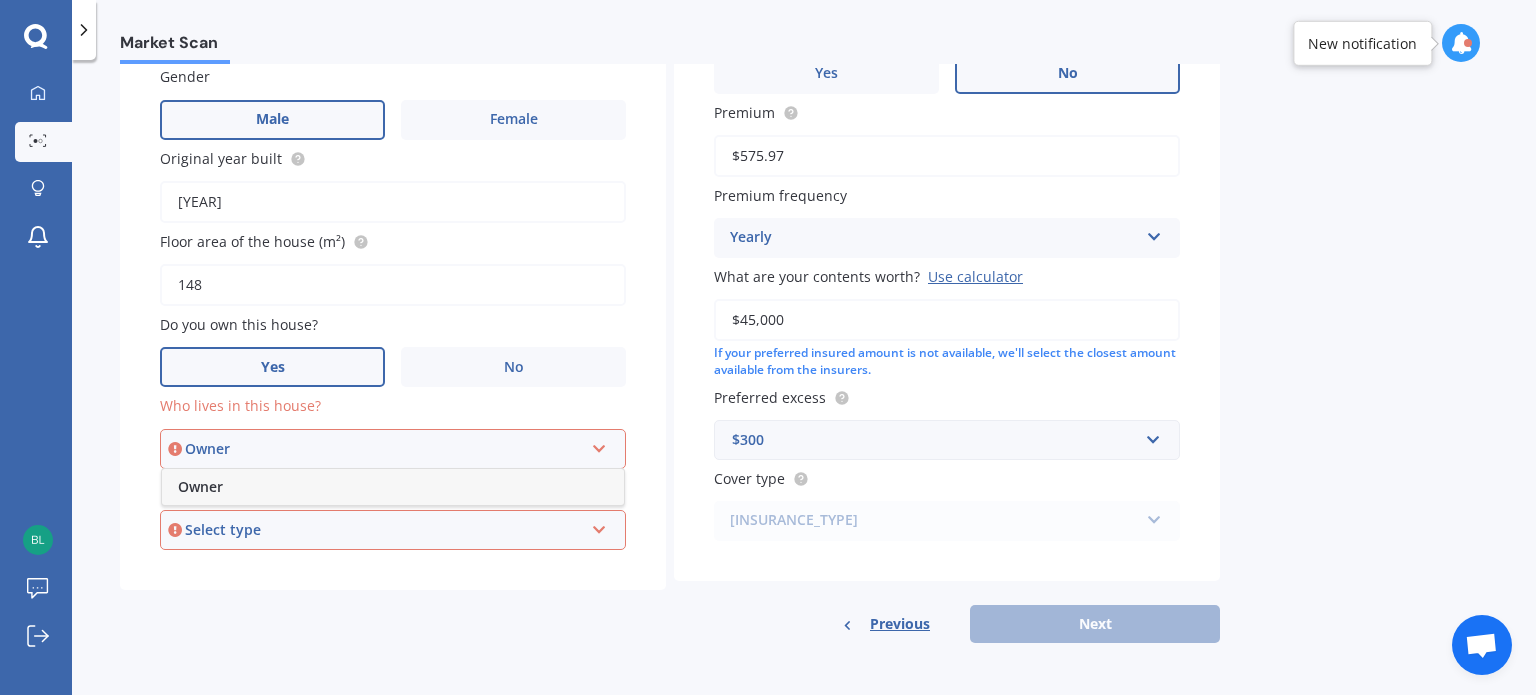 click on "Owner" at bounding box center [393, 487] 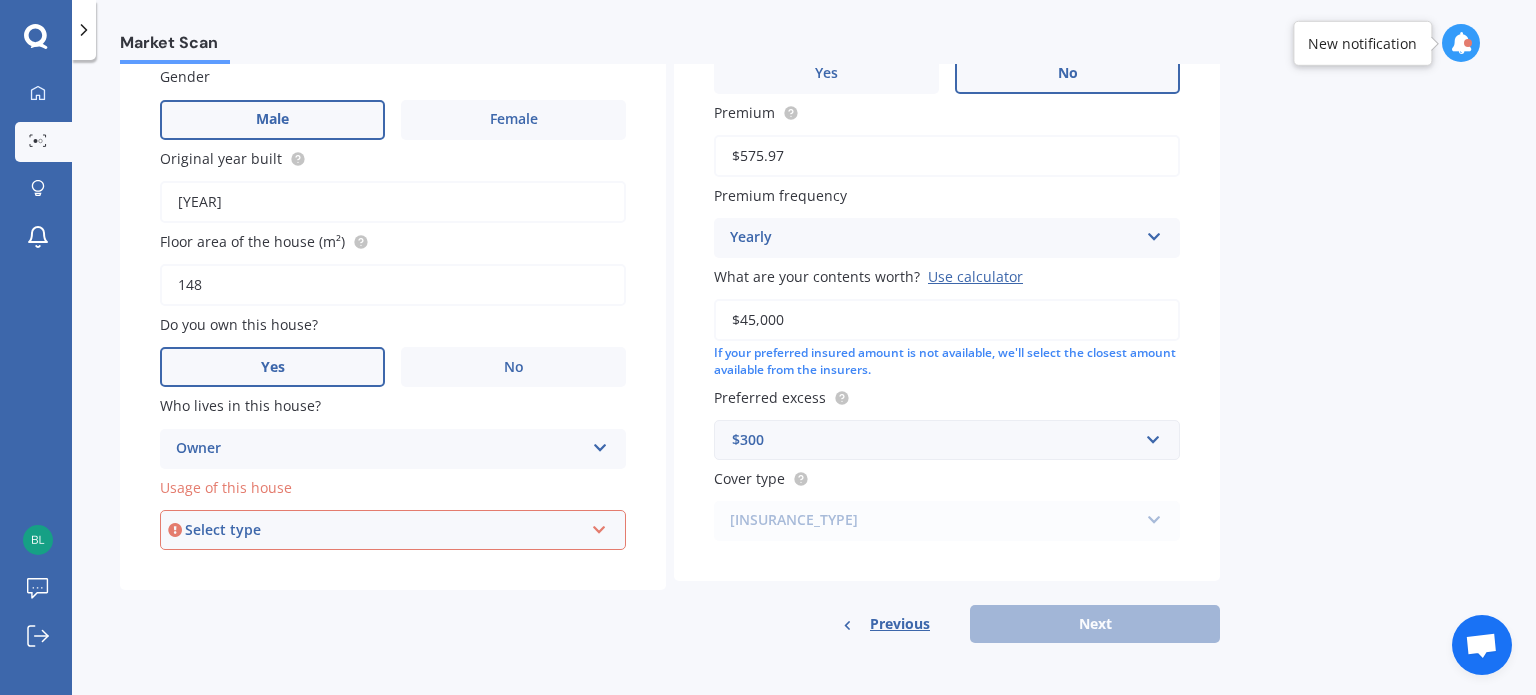 click on "Select type Permanent Holiday (without tenancy)" at bounding box center (393, 530) 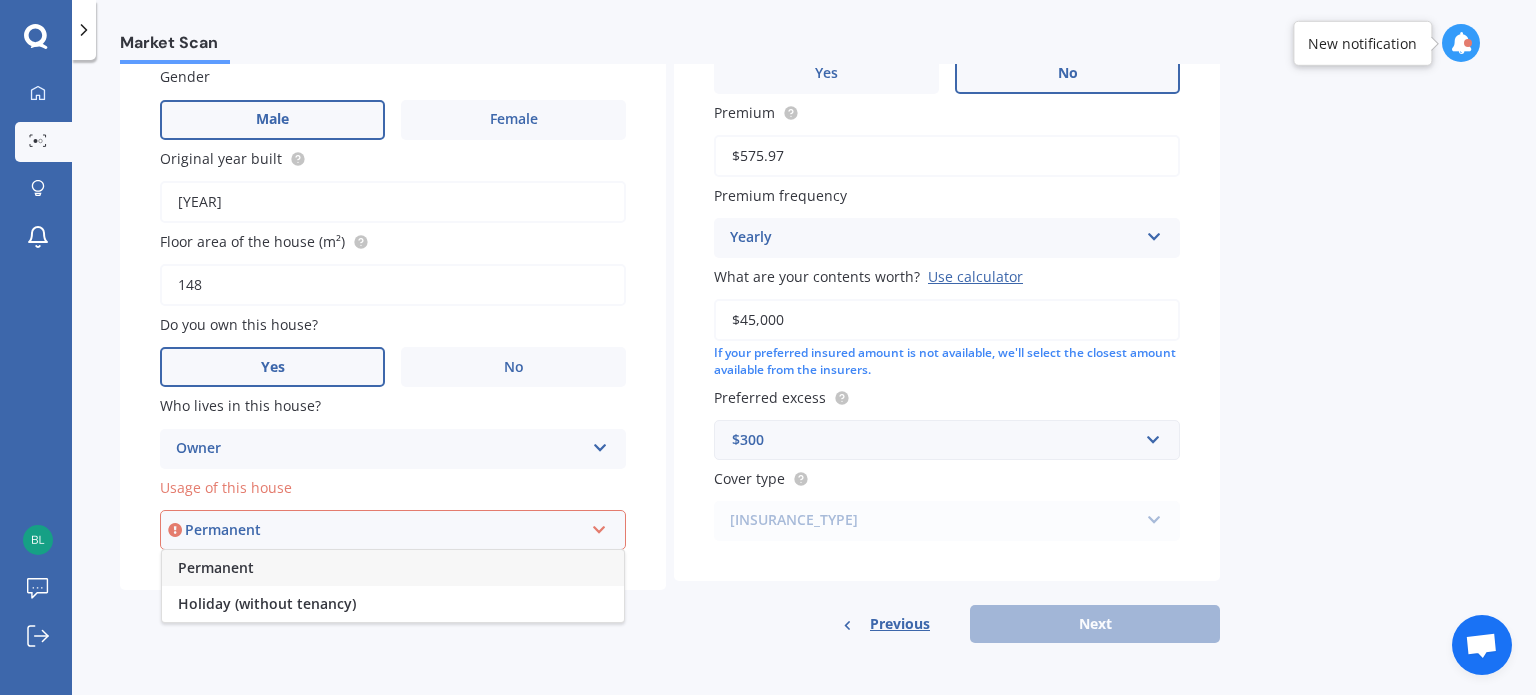 click on "Permanent" at bounding box center [393, 568] 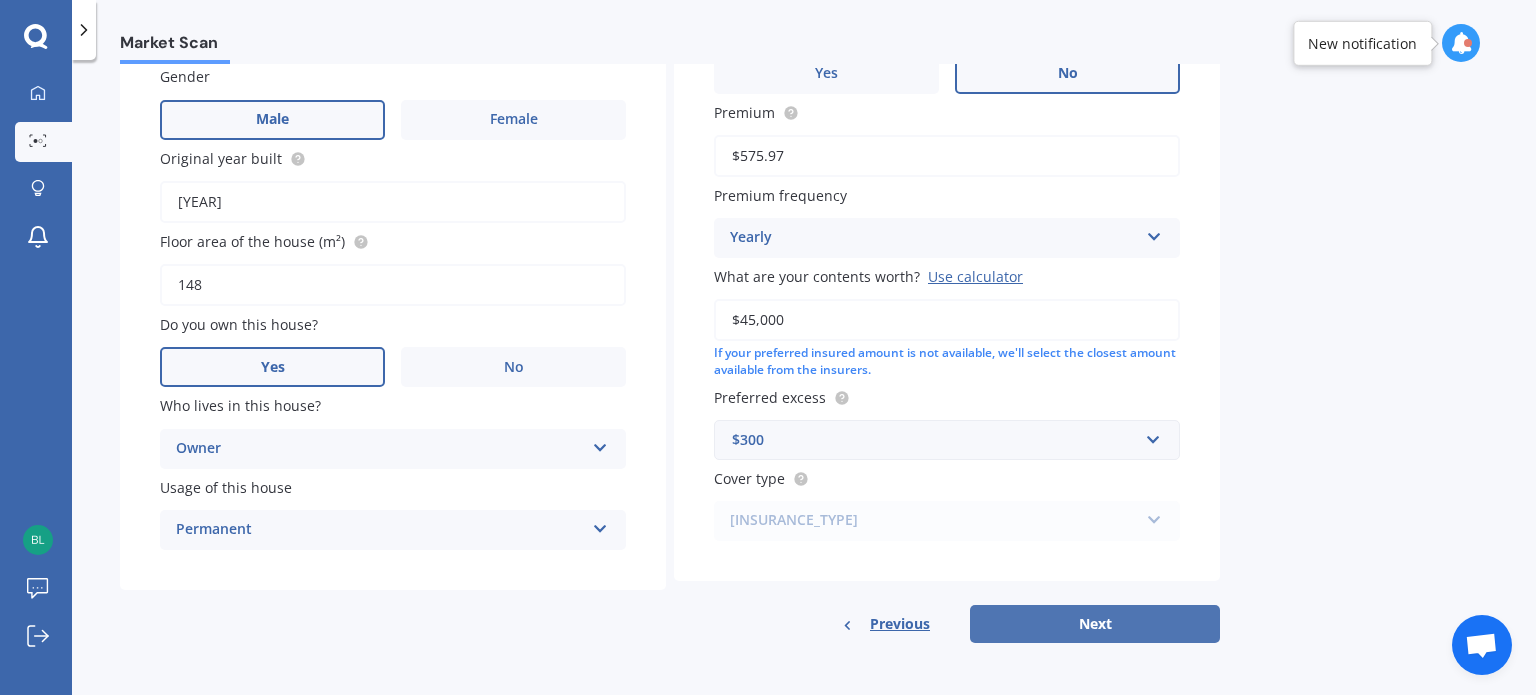 click on "Next" at bounding box center (1095, 624) 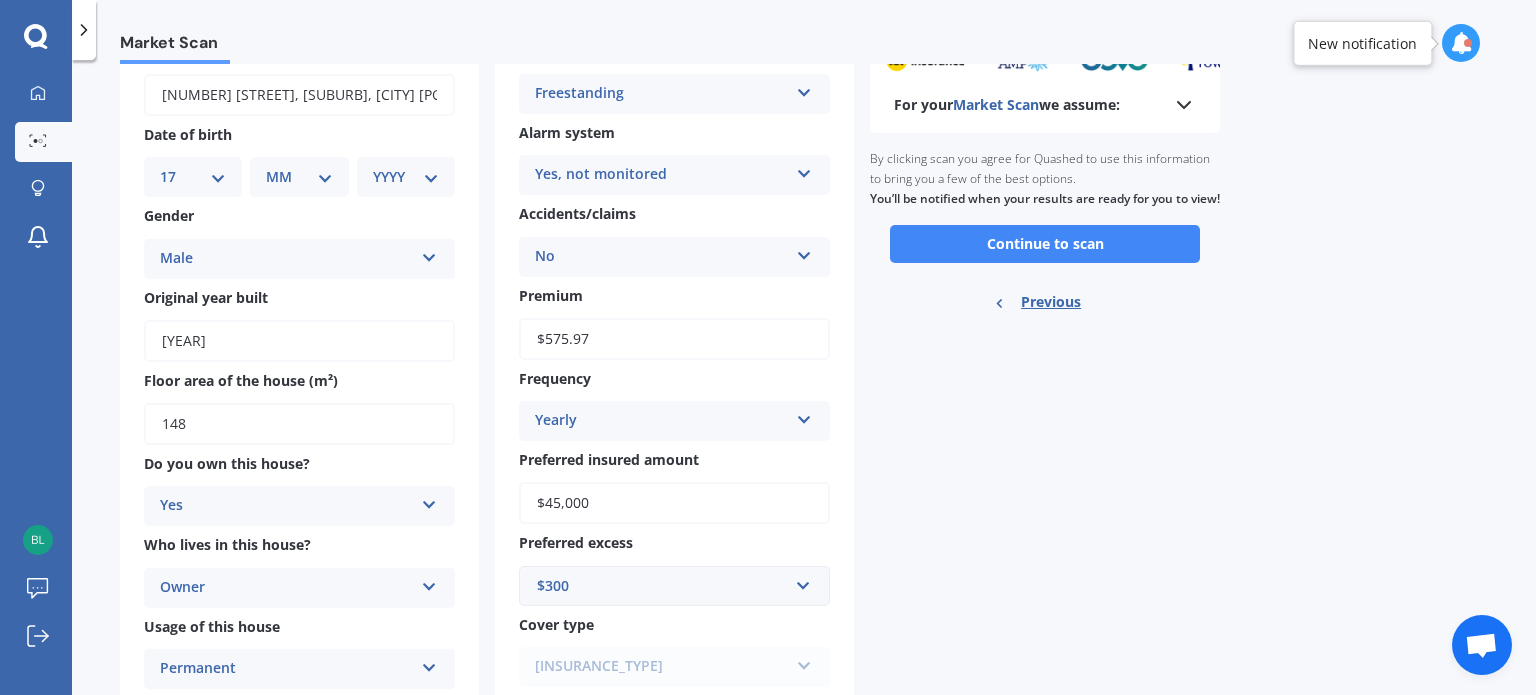 scroll, scrollTop: 0, scrollLeft: 0, axis: both 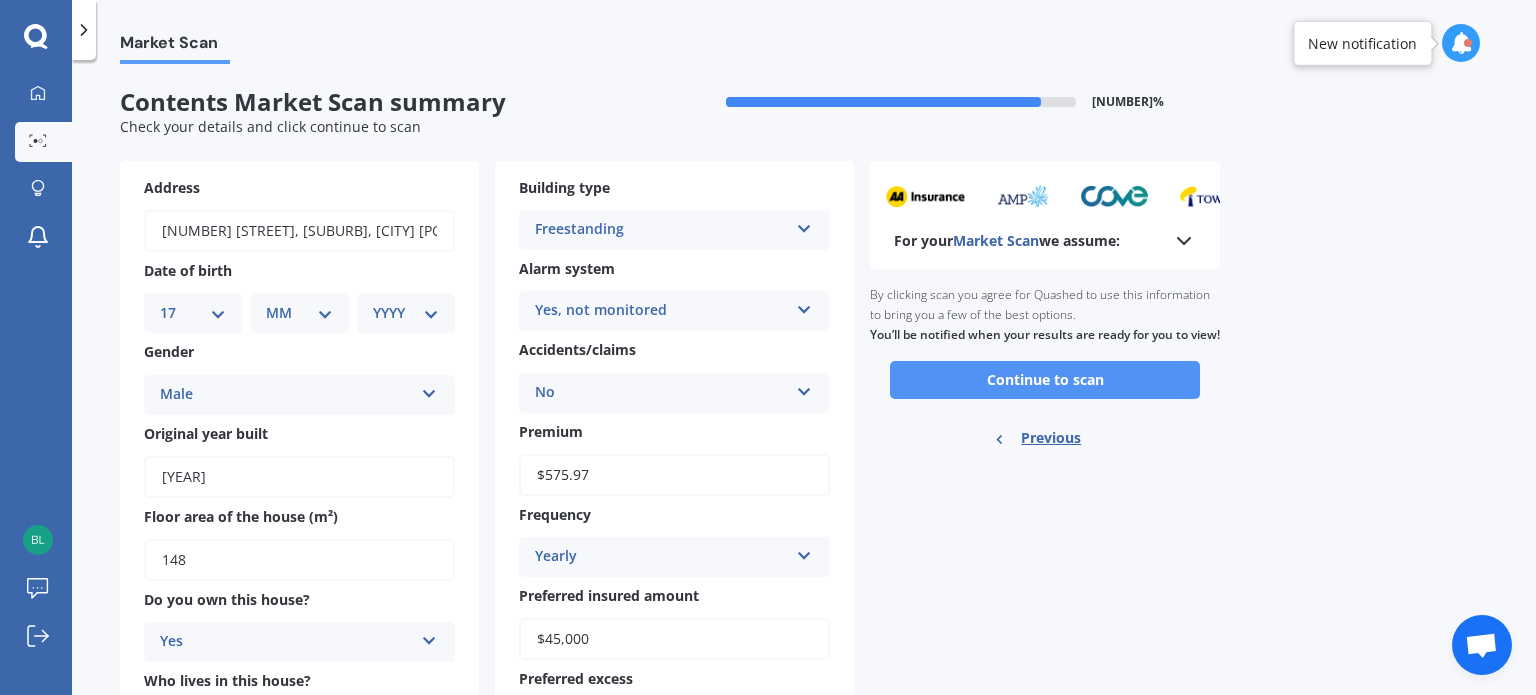 click on "Continue to scan" at bounding box center [1045, 380] 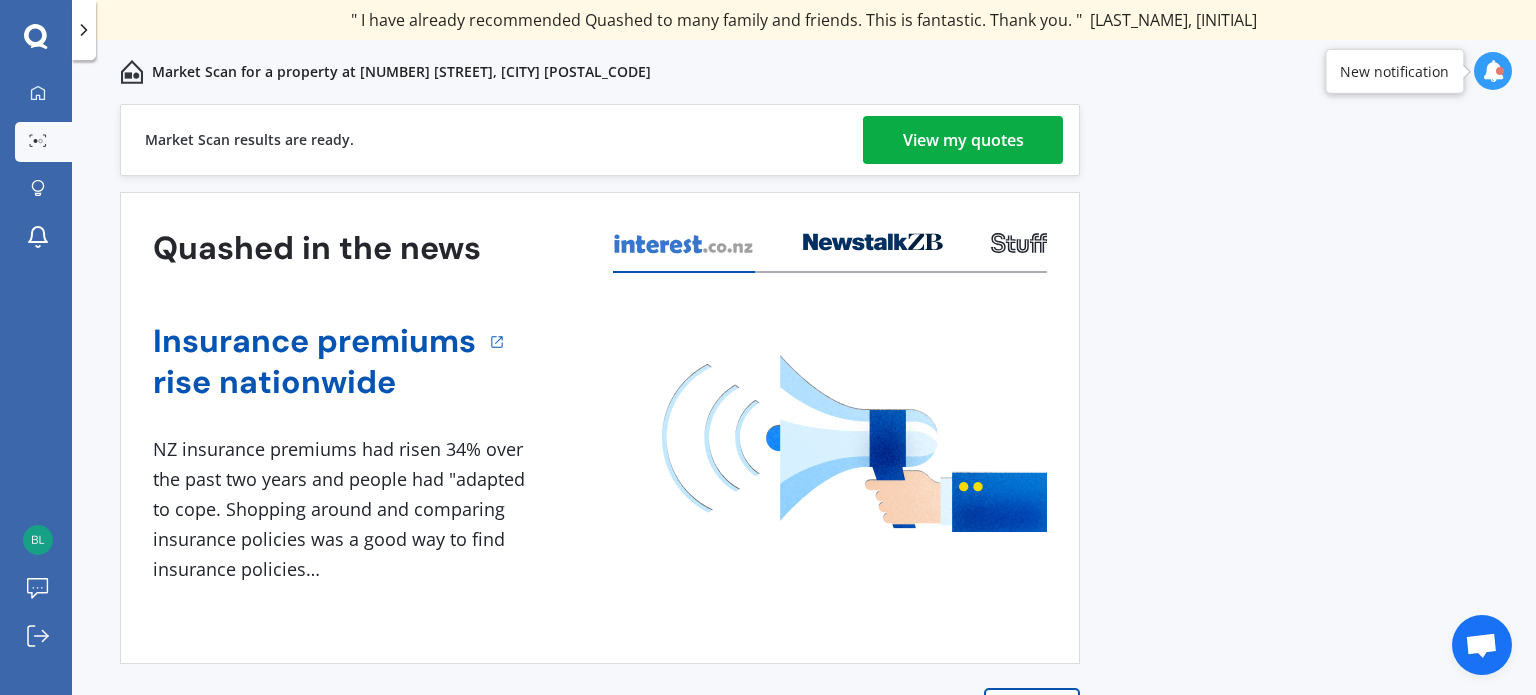 click on "View my quotes" at bounding box center (963, 140) 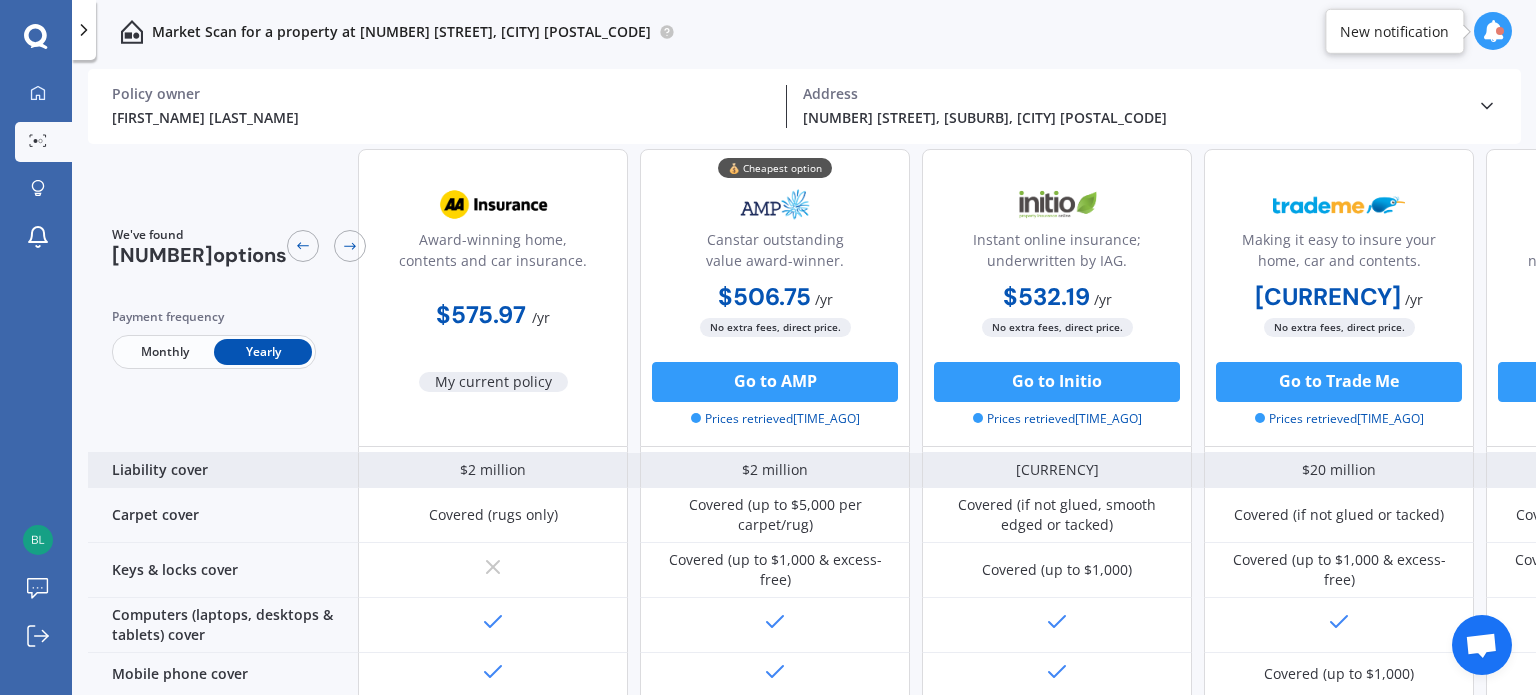 scroll, scrollTop: 277, scrollLeft: 0, axis: vertical 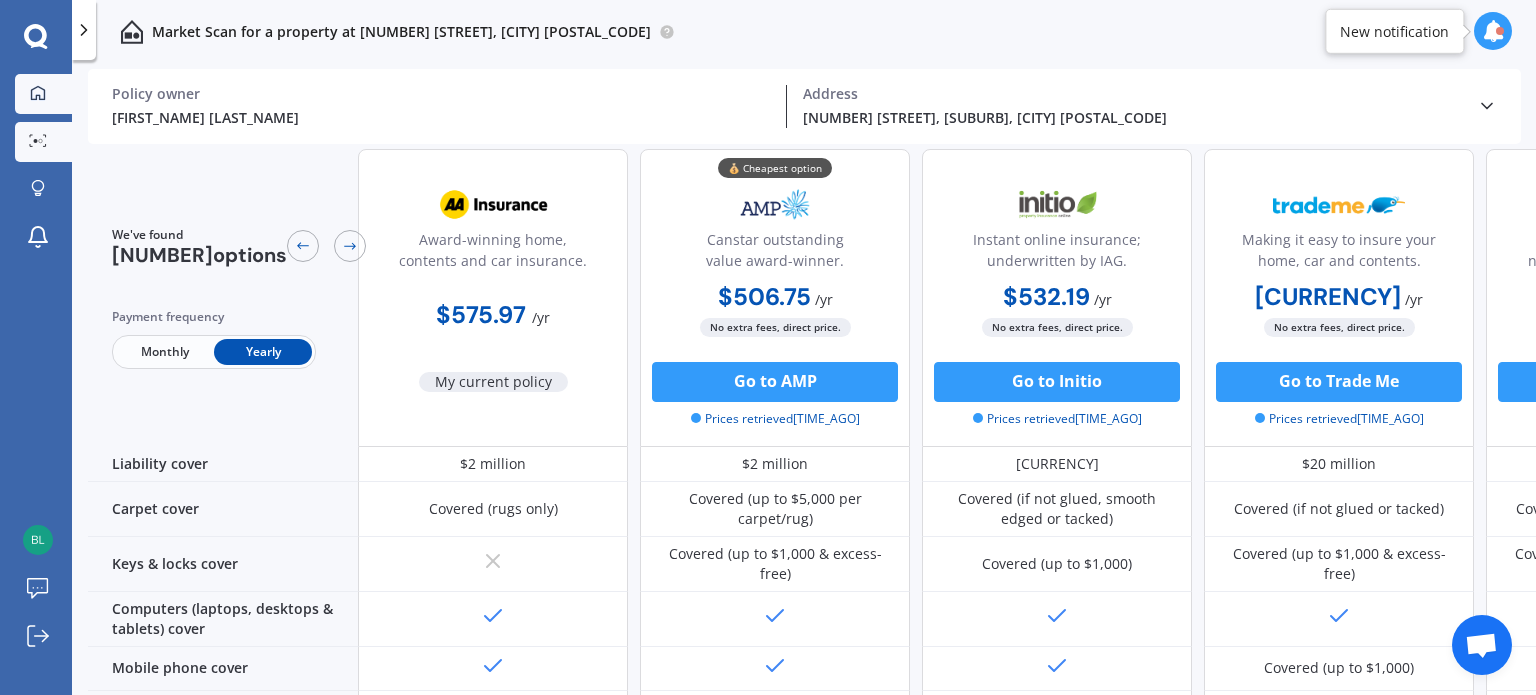 click at bounding box center [38, 94] 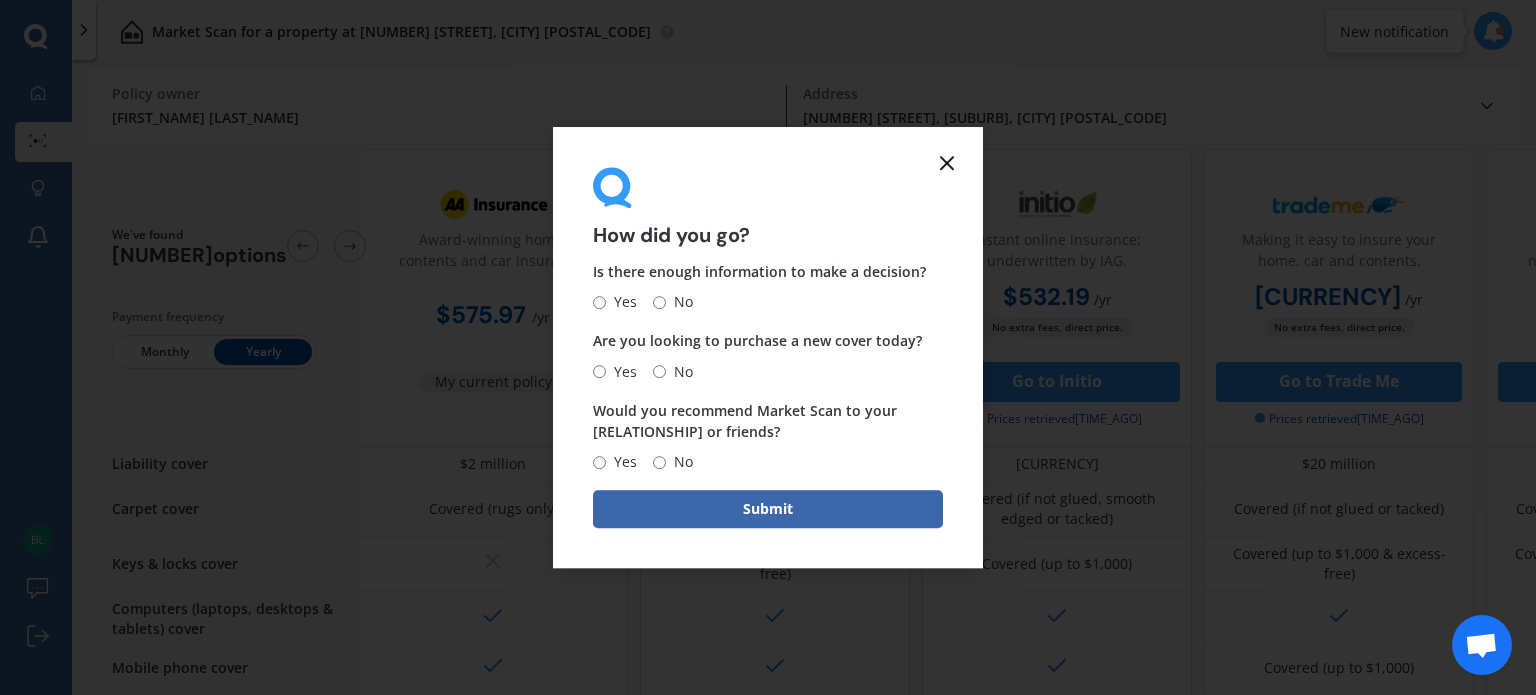 click at bounding box center (947, 163) 